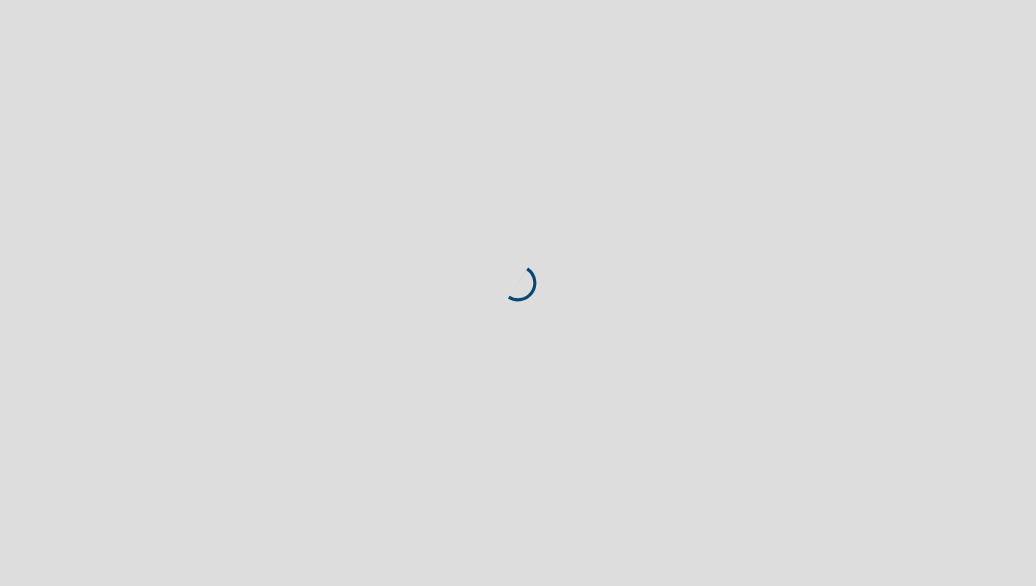 scroll, scrollTop: 0, scrollLeft: 0, axis: both 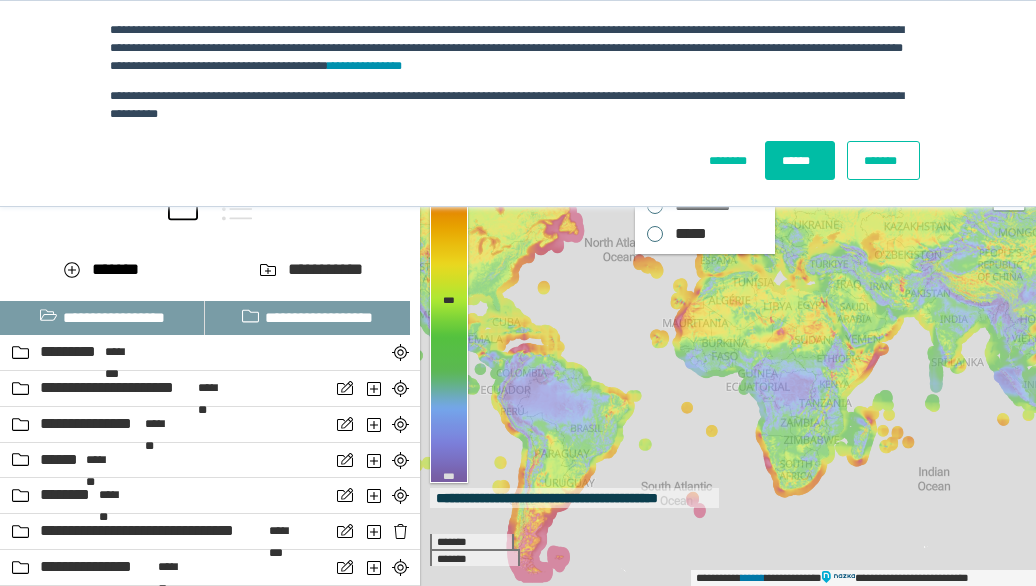 click on "*******" at bounding box center [883, 160] 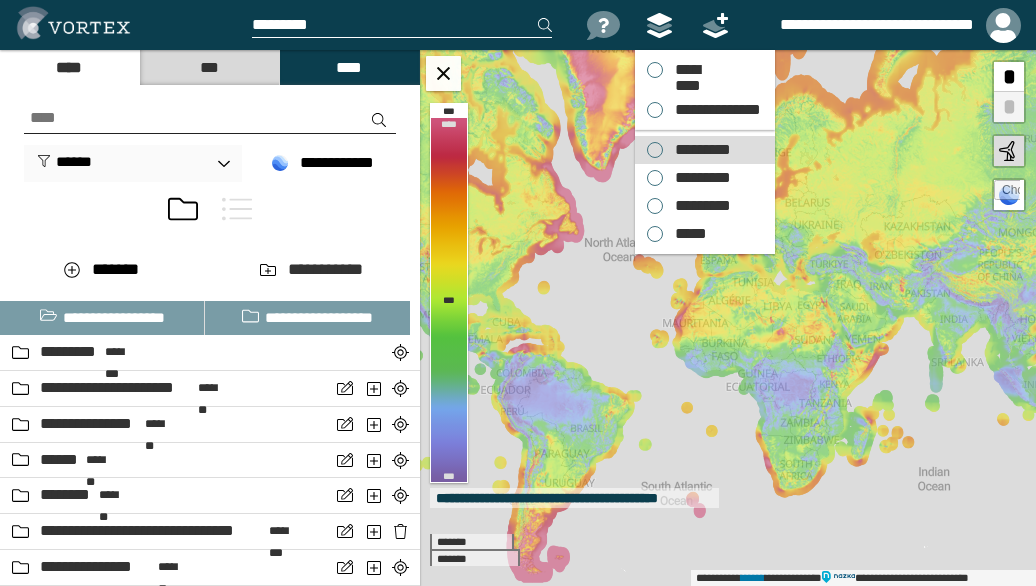 click on "*********" at bounding box center [698, 150] 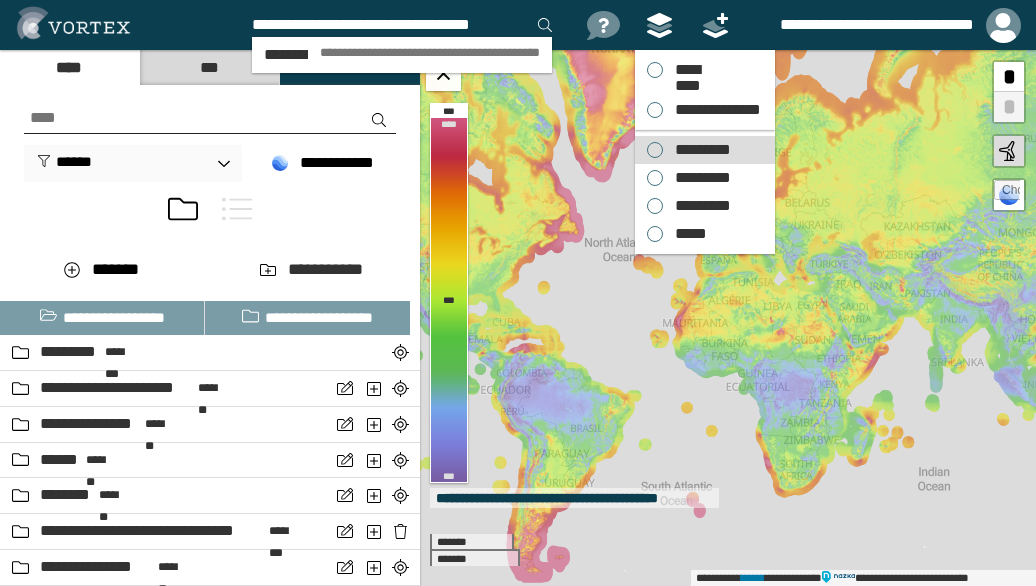 scroll, scrollTop: 0, scrollLeft: 2, axis: horizontal 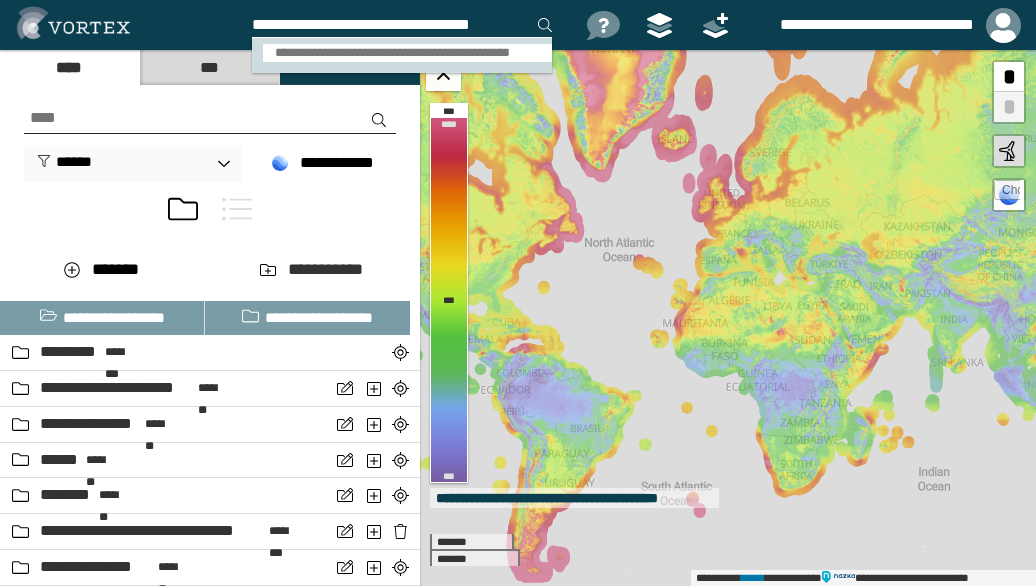 type on "**********" 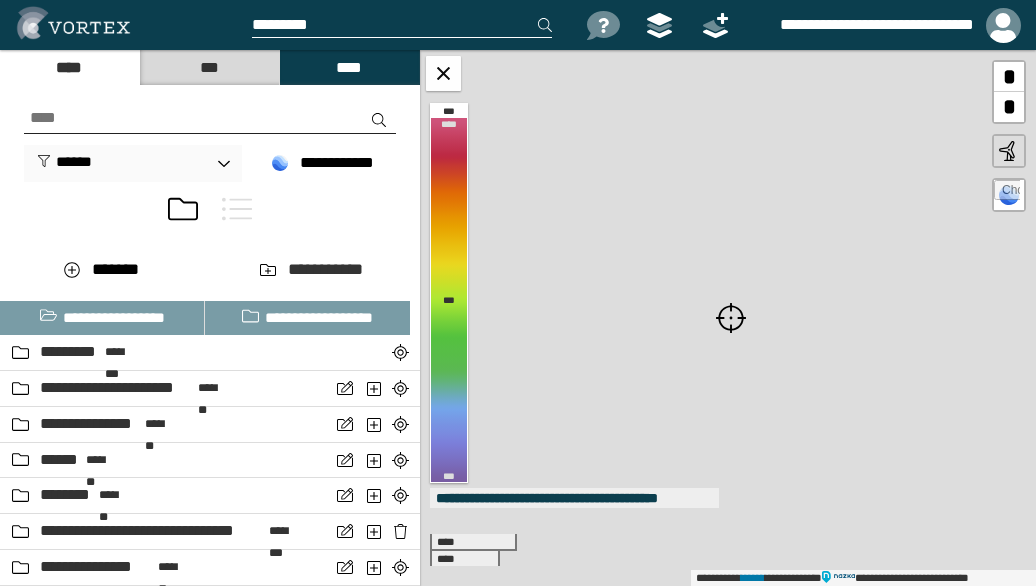 scroll, scrollTop: 0, scrollLeft: 0, axis: both 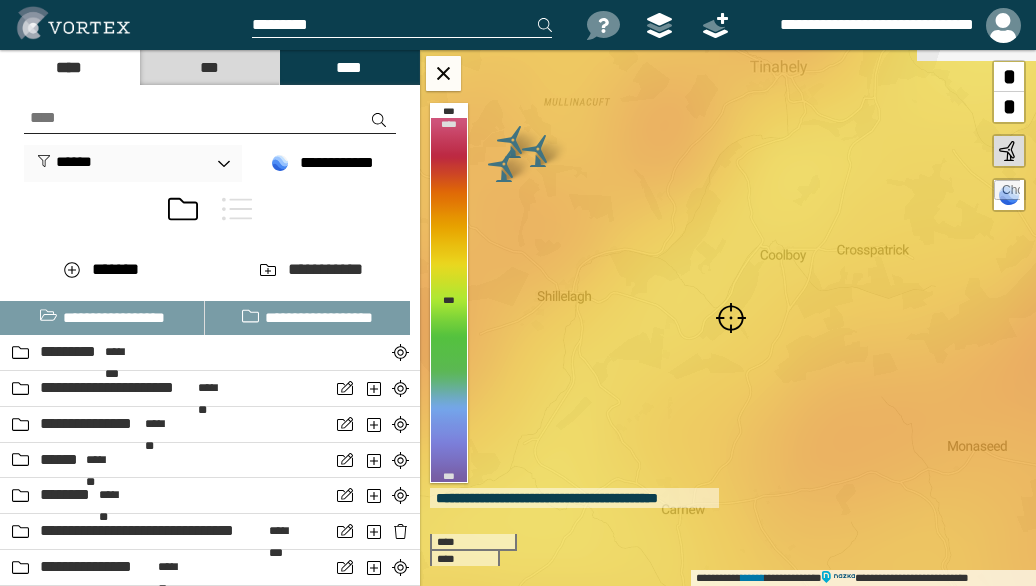 click at bounding box center [731, 318] 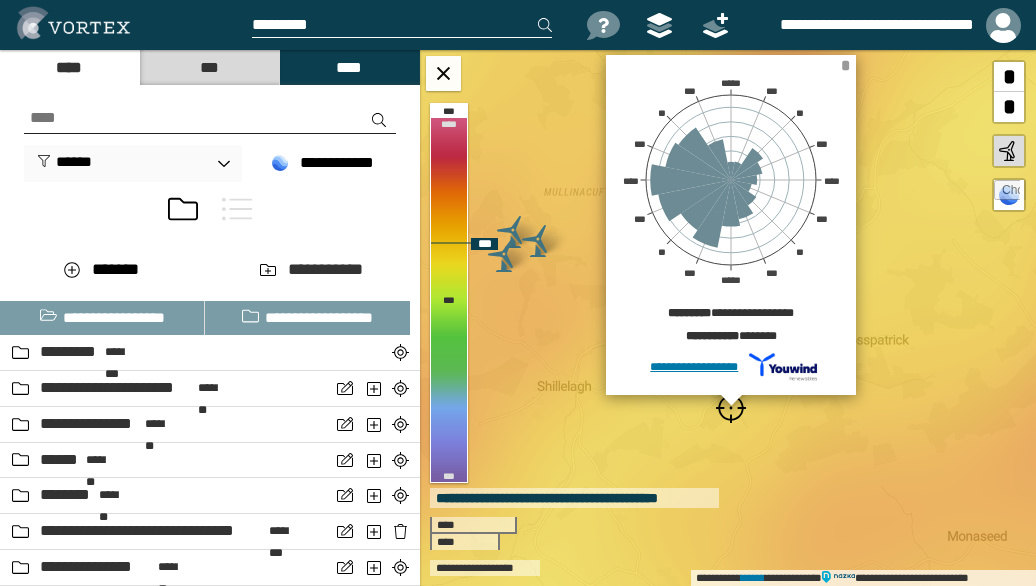 click on "*" at bounding box center [845, 65] 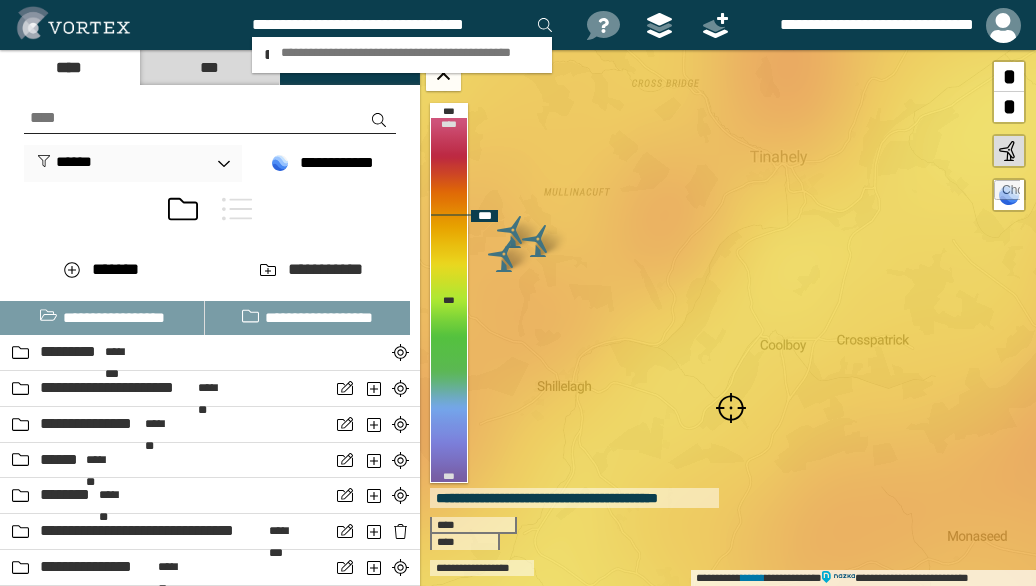 type on "**********" 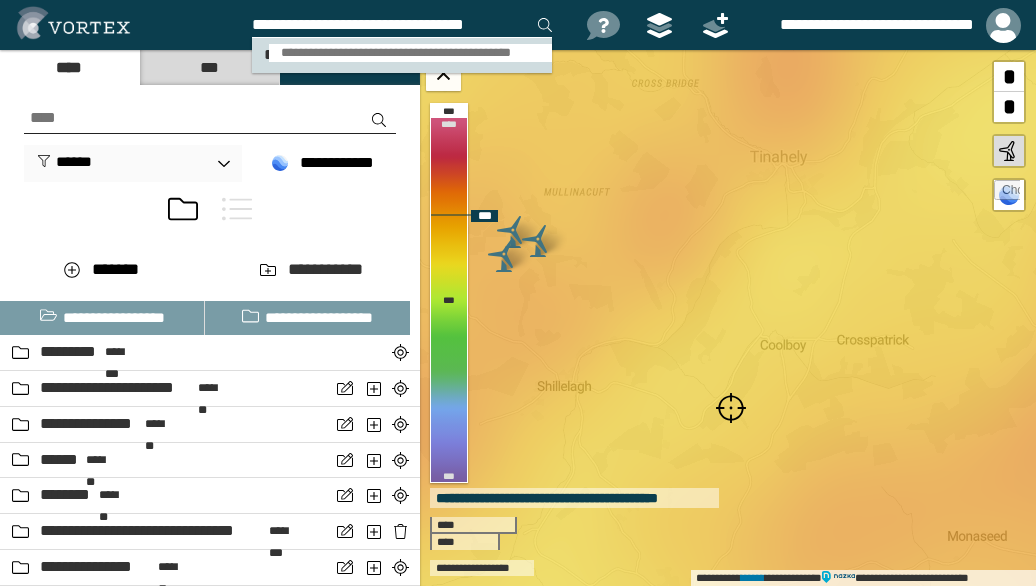 click on "**********" at bounding box center [410, 53] 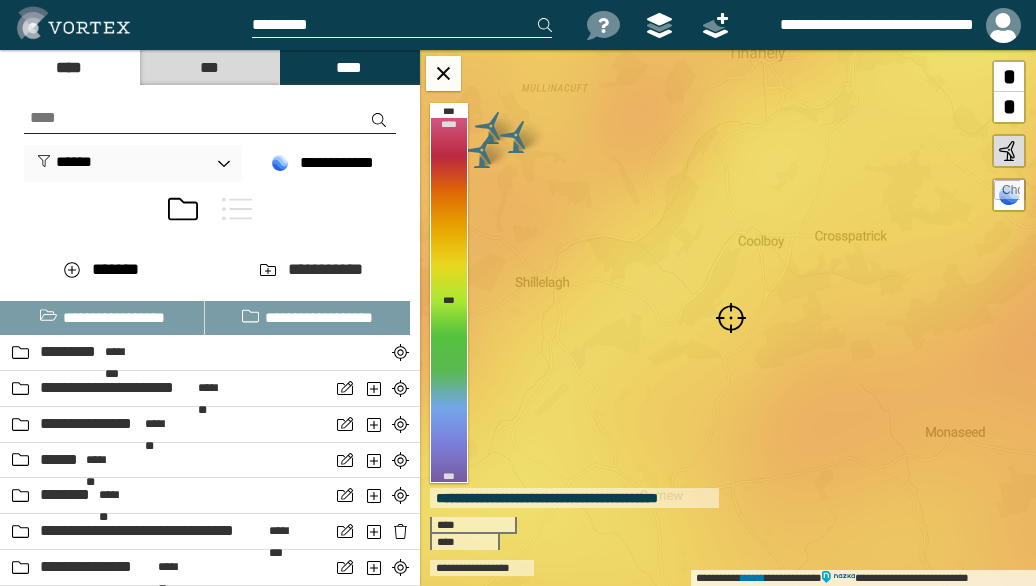 click at bounding box center [731, 318] 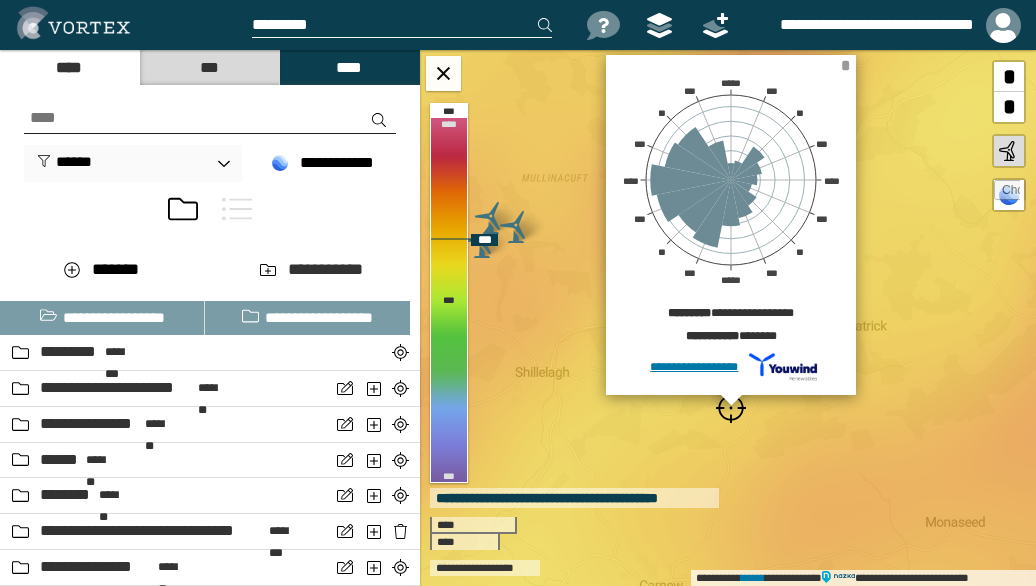 click on "*" at bounding box center (845, 65) 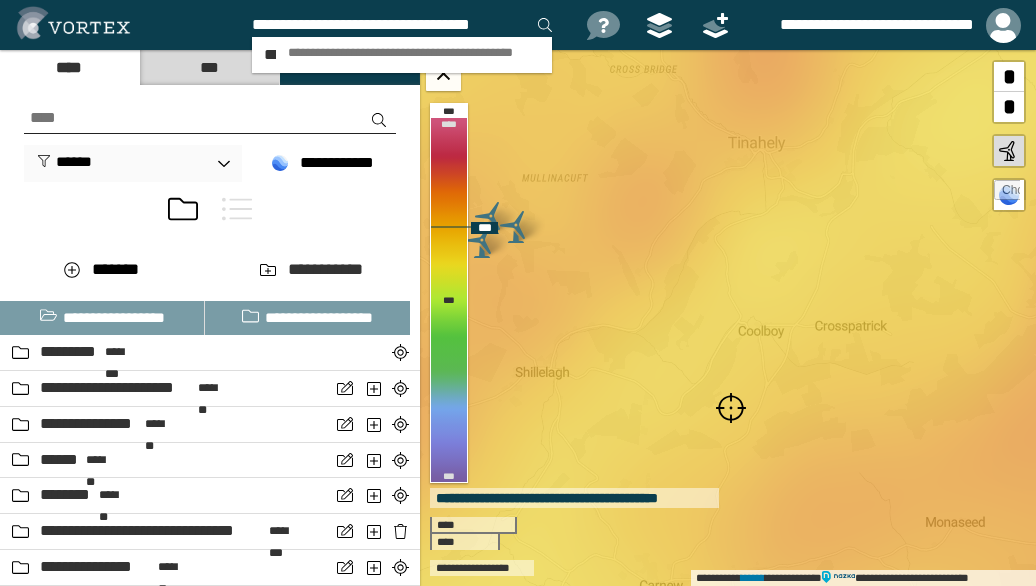 scroll, scrollTop: 0, scrollLeft: 2, axis: horizontal 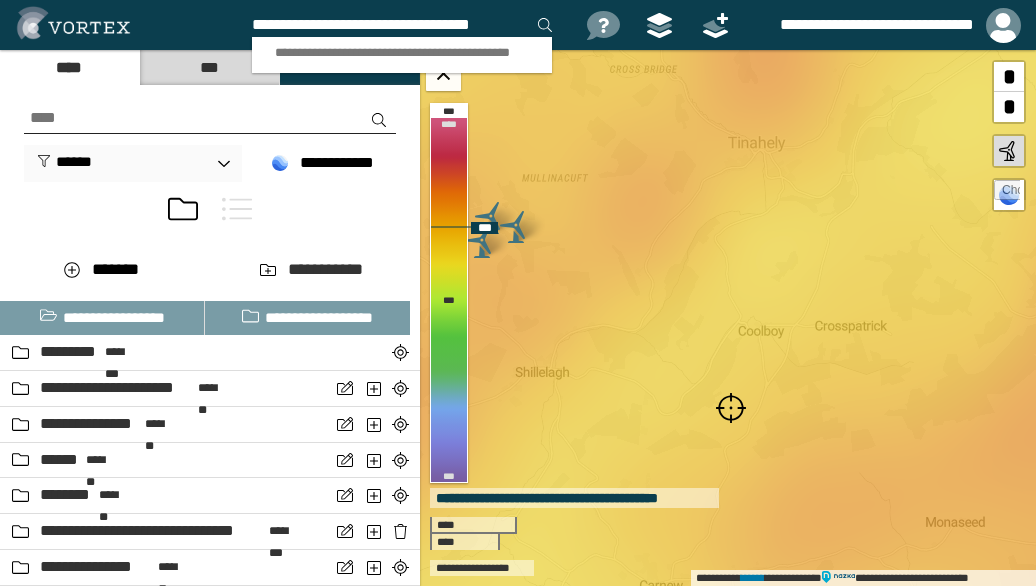 type on "**********" 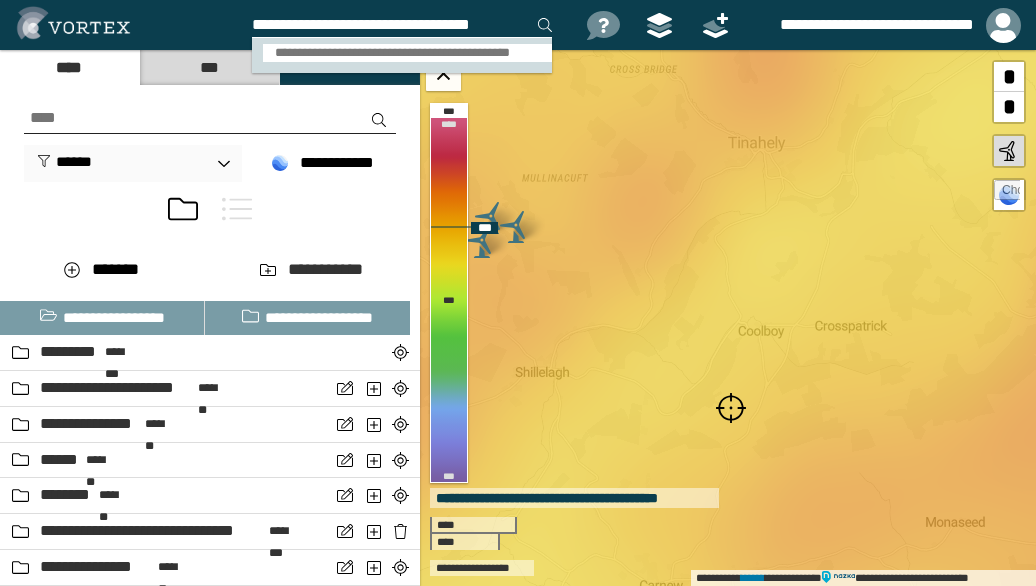 click on "**********" at bounding box center [408, 53] 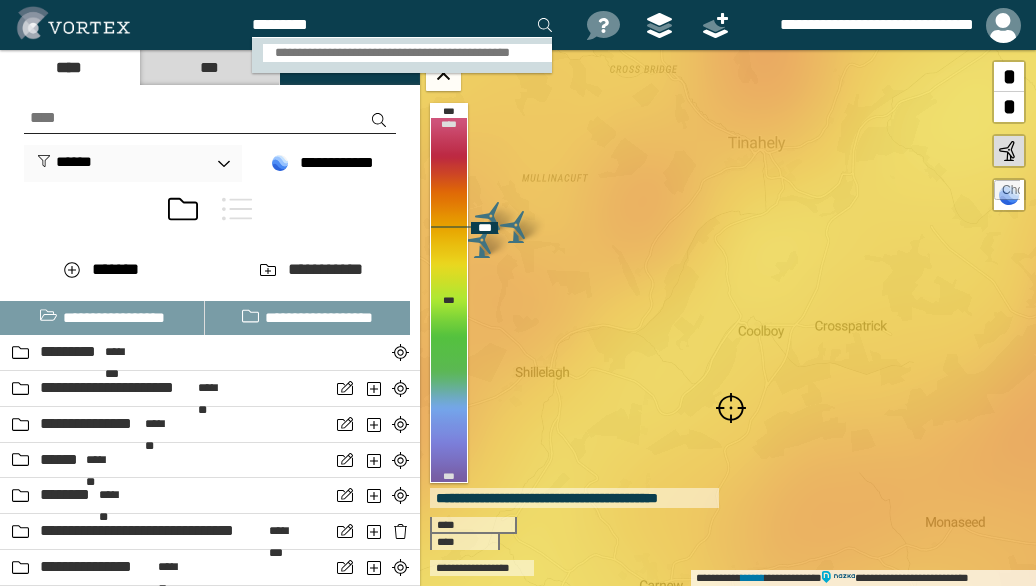 scroll, scrollTop: 0, scrollLeft: 0, axis: both 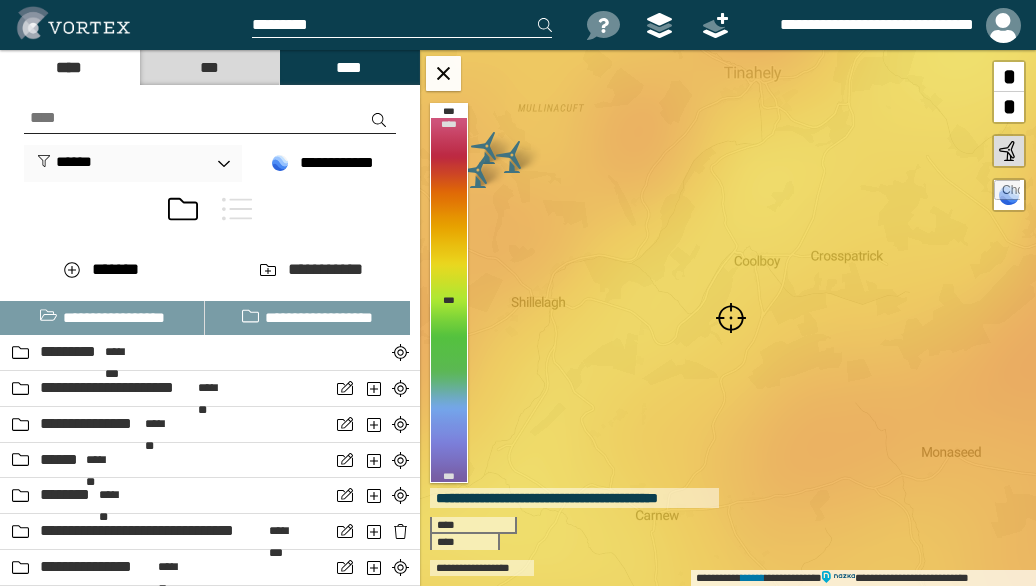 click at bounding box center [731, 318] 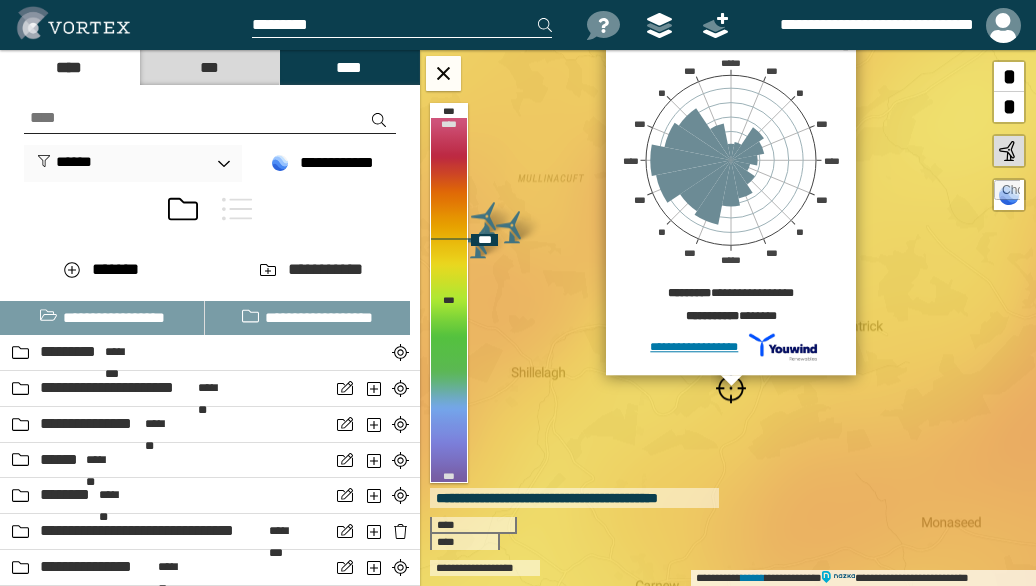 click on "*" at bounding box center [845, 45] 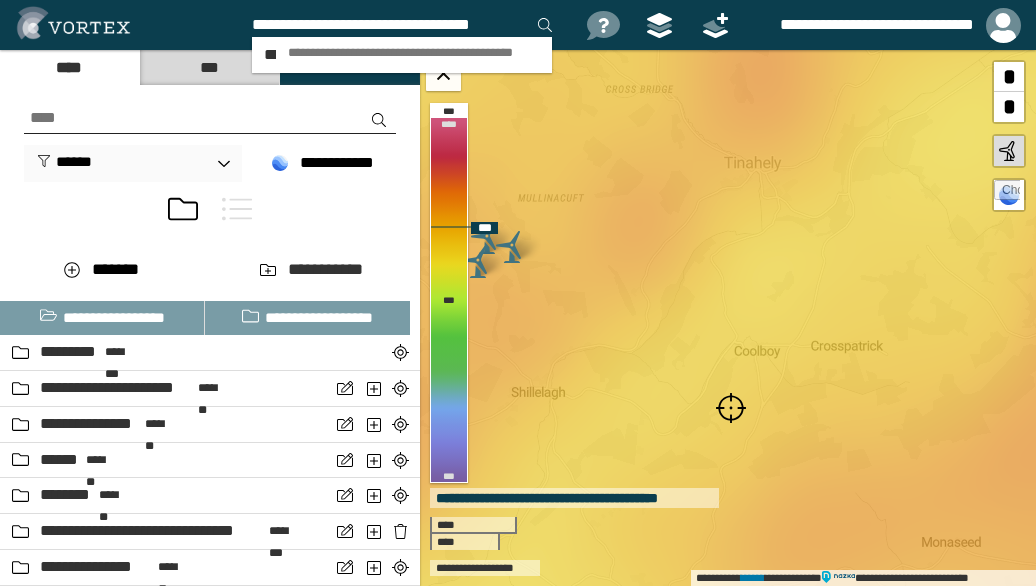 scroll, scrollTop: 0, scrollLeft: 2, axis: horizontal 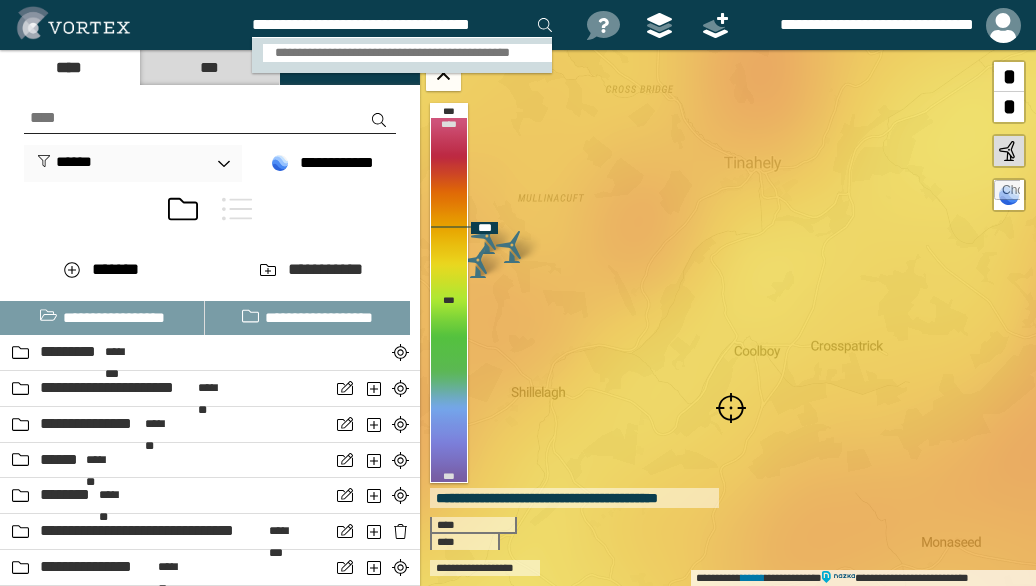 type on "**********" 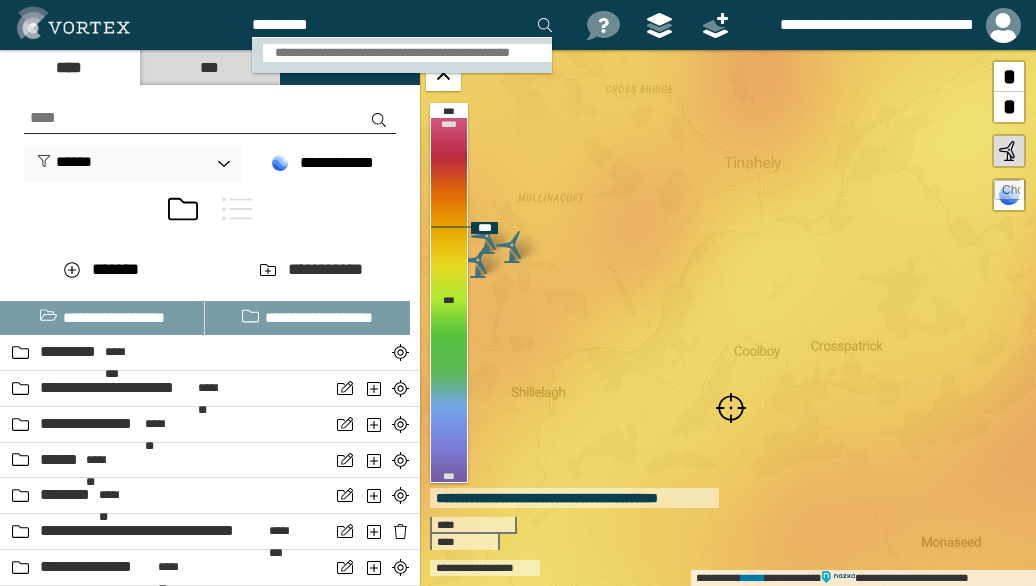 scroll, scrollTop: 0, scrollLeft: 0, axis: both 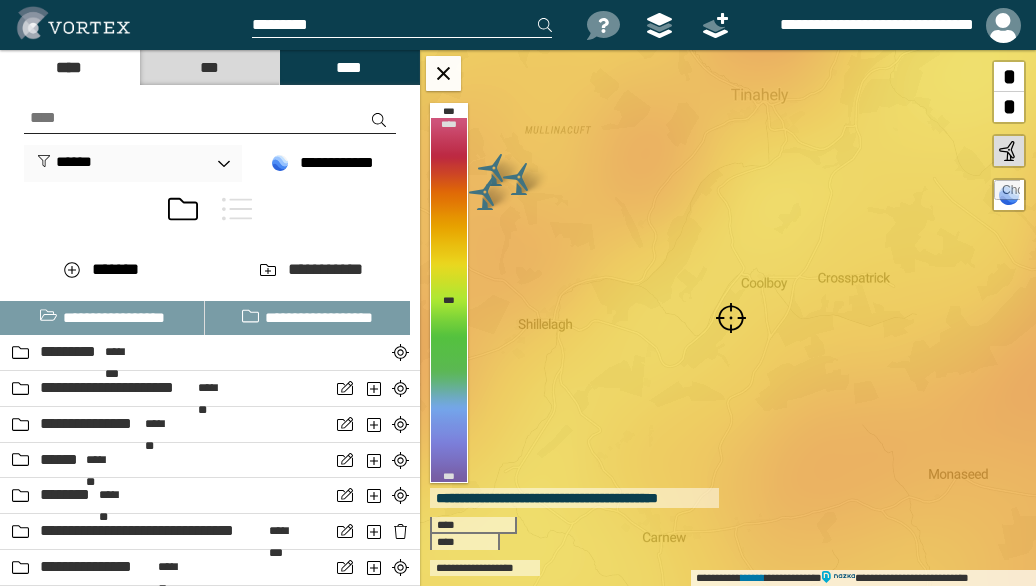 click at bounding box center (731, 318) 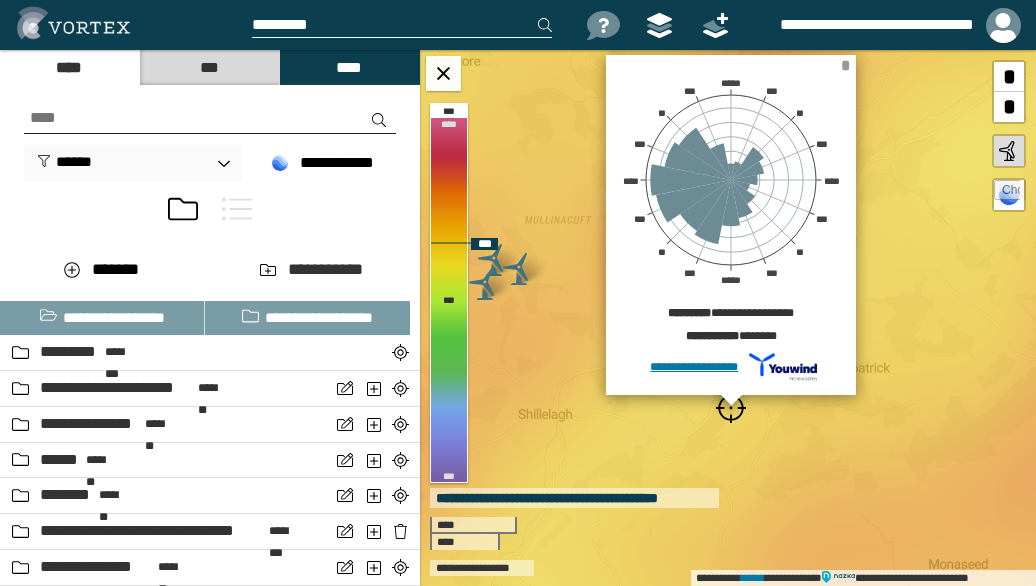 click on "*" at bounding box center [845, 65] 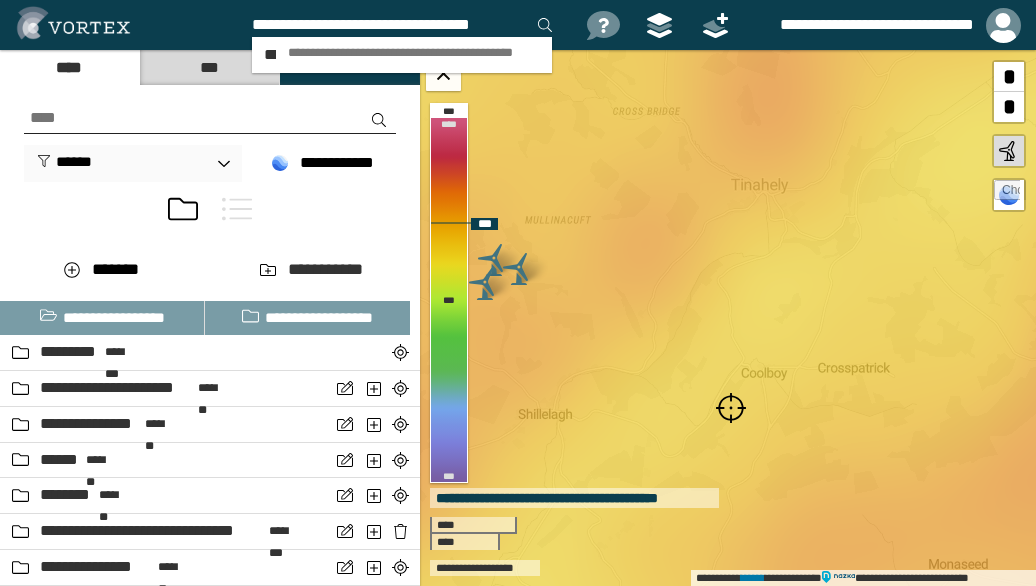 scroll, scrollTop: 0, scrollLeft: 2, axis: horizontal 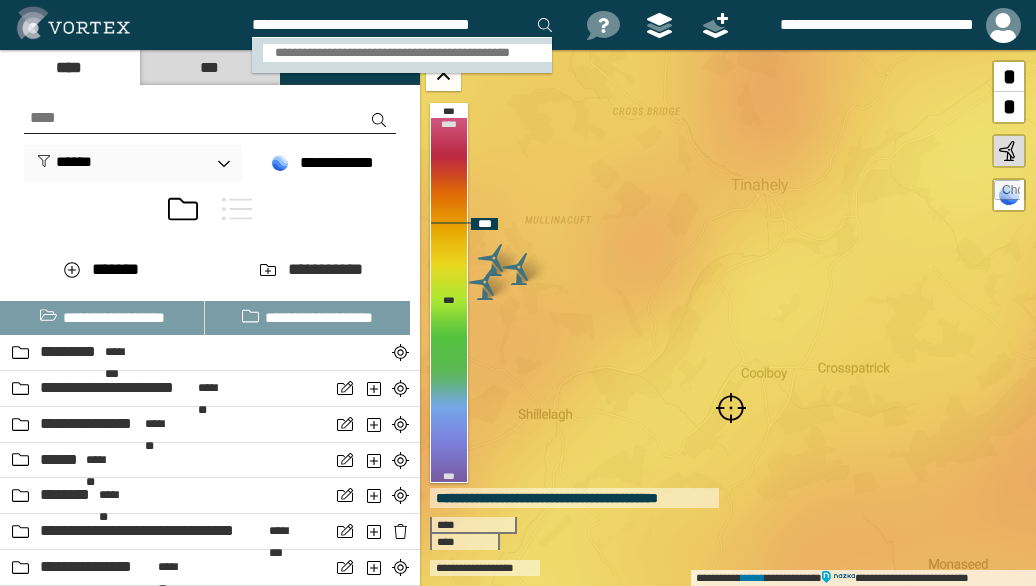 type on "**********" 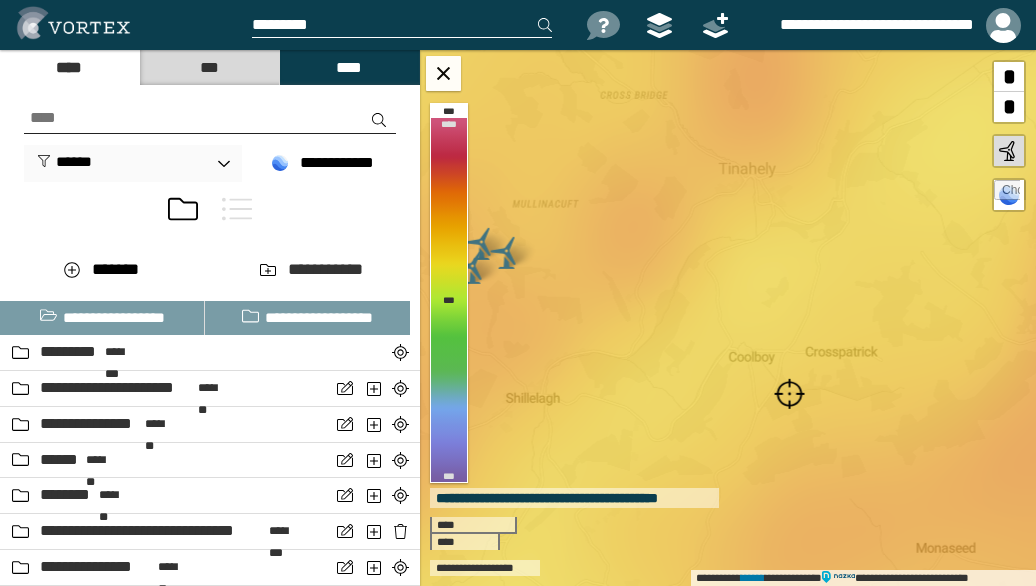 scroll, scrollTop: 0, scrollLeft: 0, axis: both 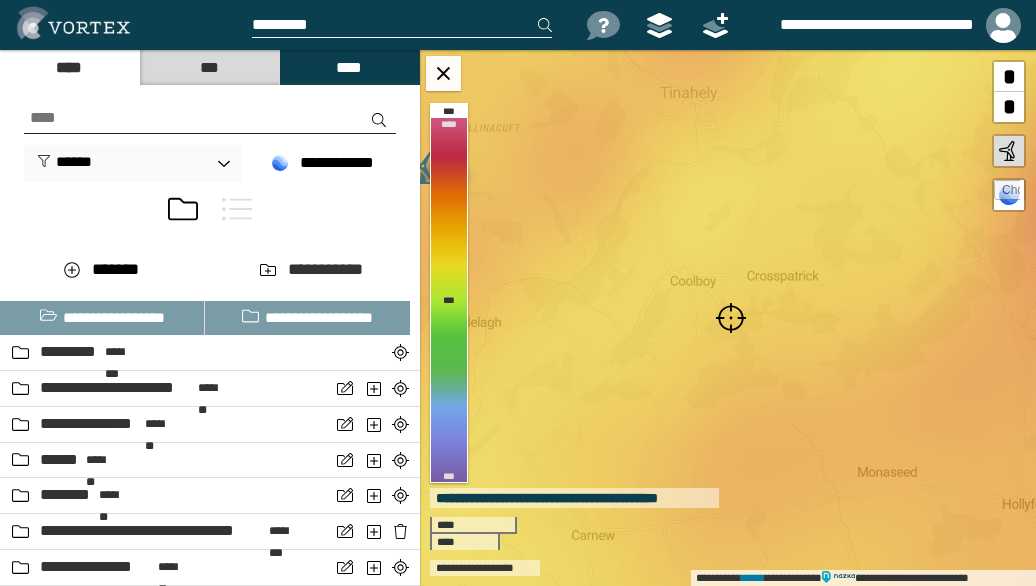 click at bounding box center (731, 318) 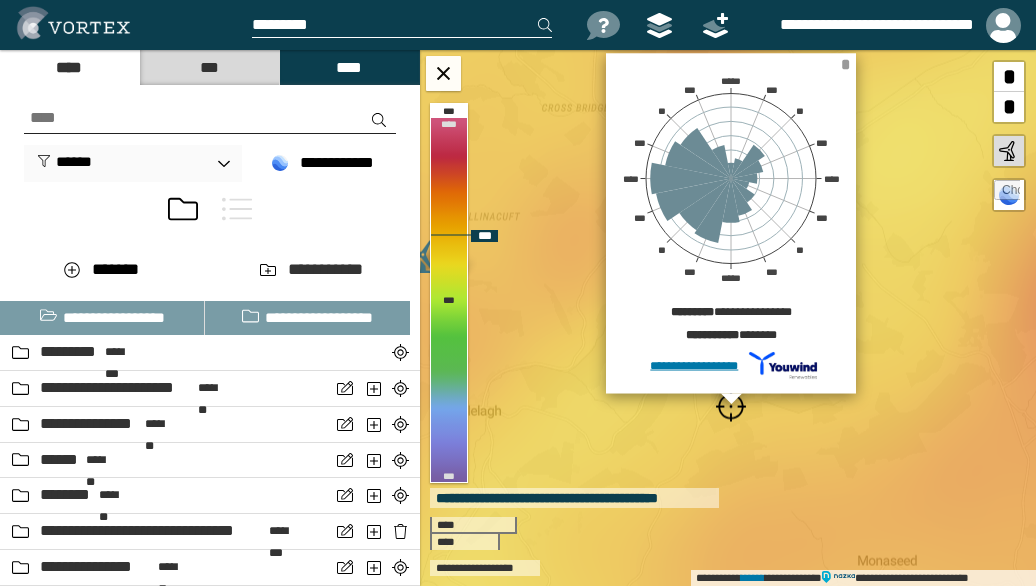 click on "*" at bounding box center [845, 64] 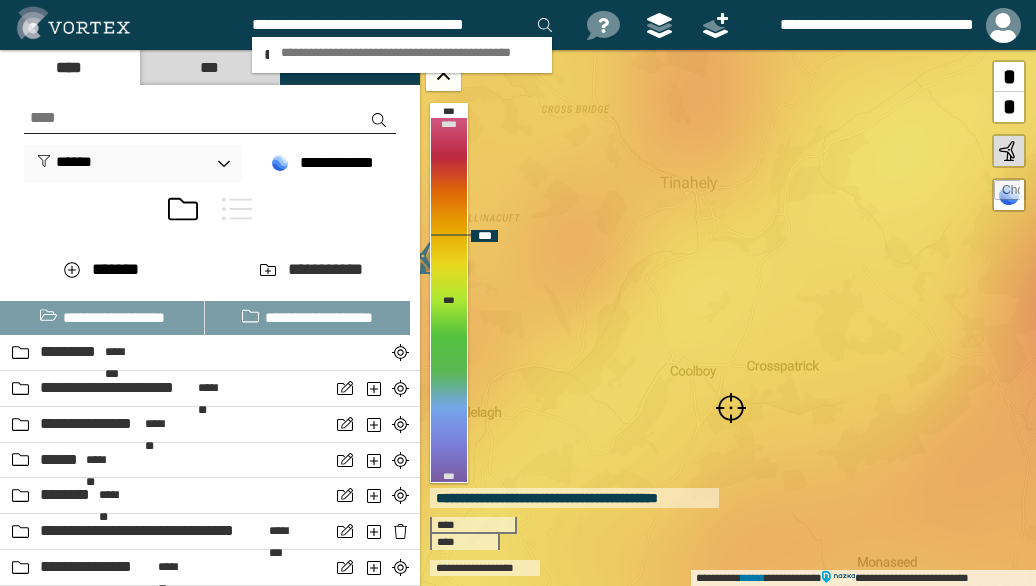 type on "**********" 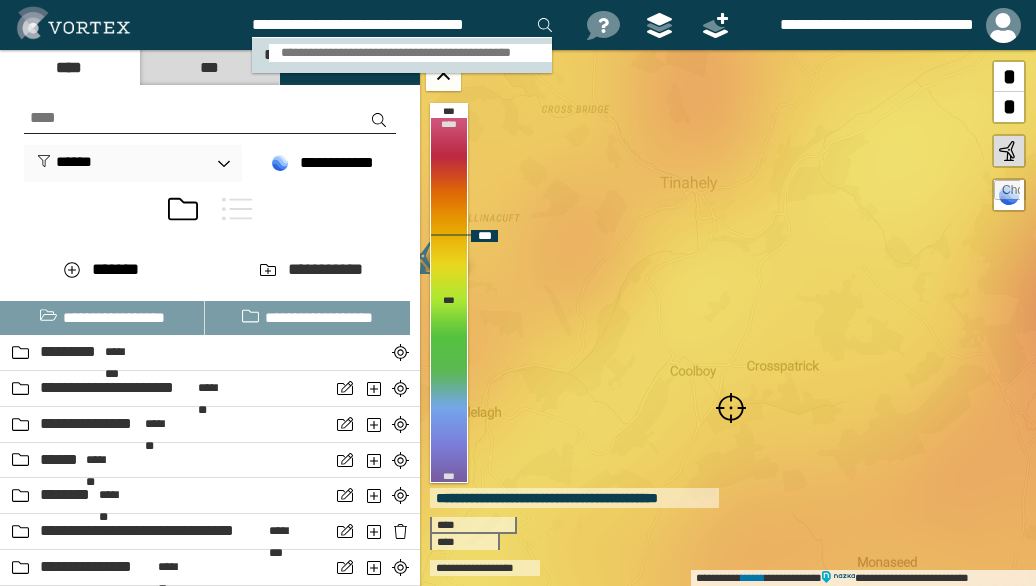 click on "**********" at bounding box center [410, 53] 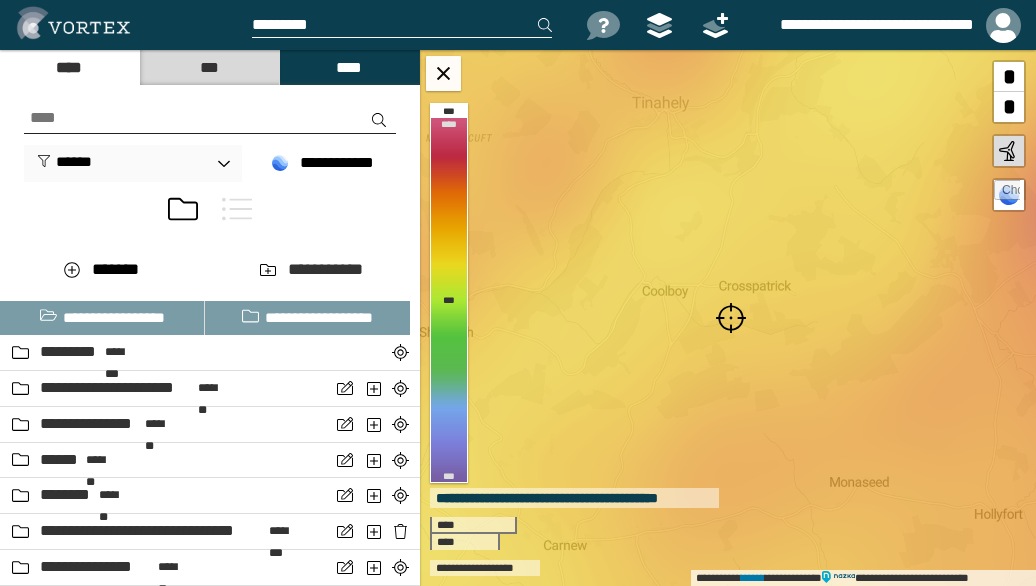 click at bounding box center (731, 318) 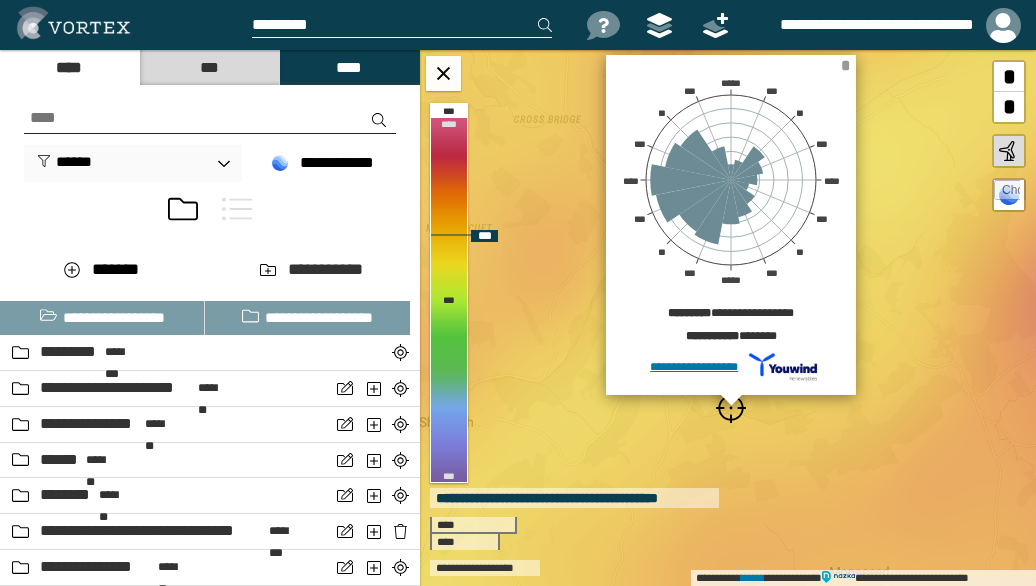 click on "*" at bounding box center (845, 65) 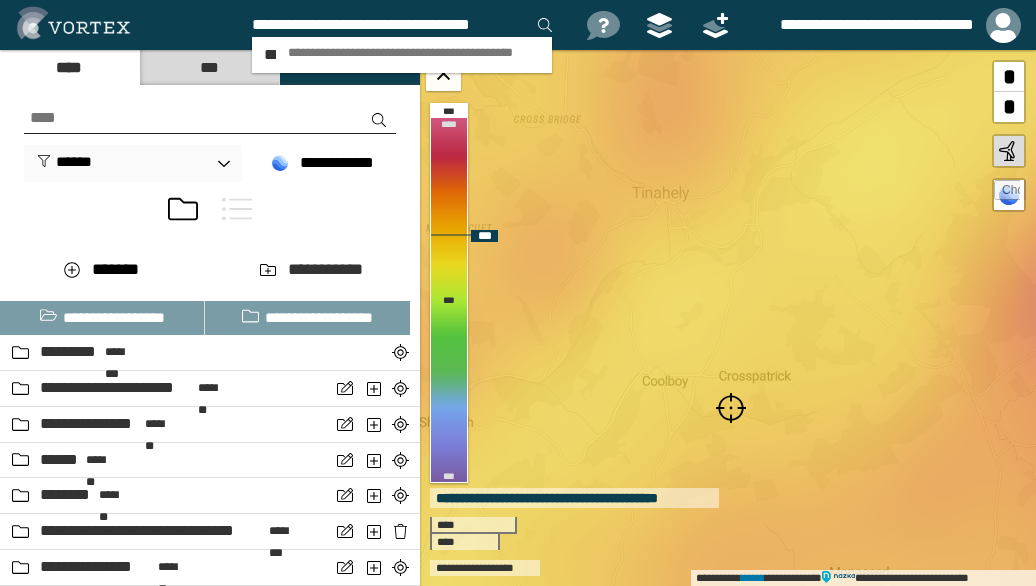 scroll, scrollTop: 0, scrollLeft: 2, axis: horizontal 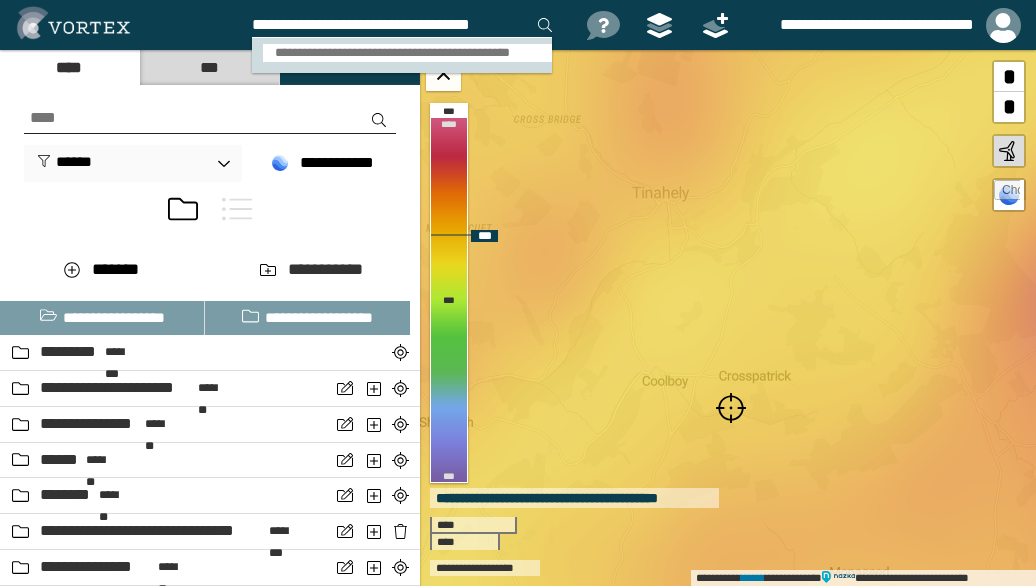 type on "**********" 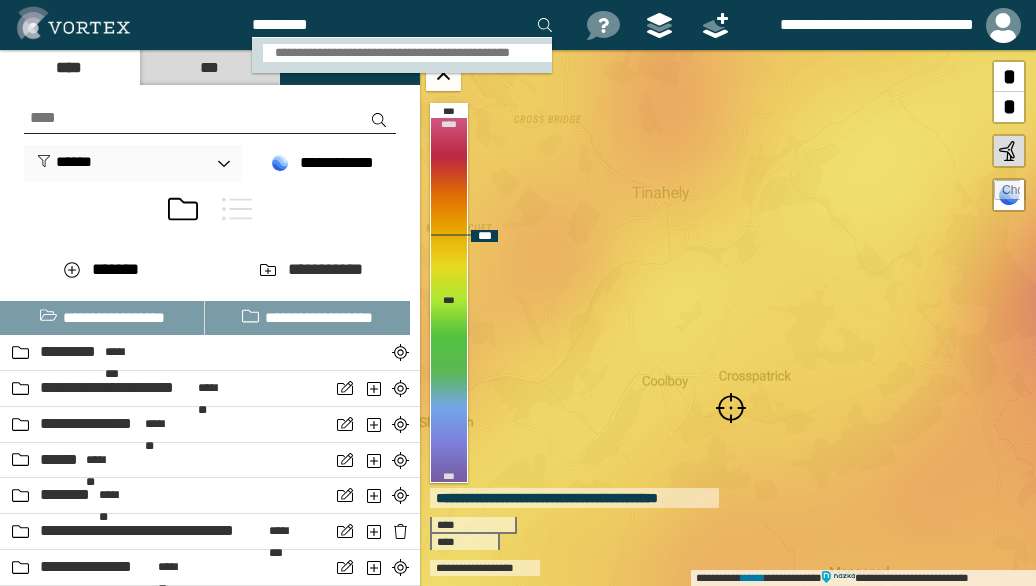 scroll, scrollTop: 0, scrollLeft: 0, axis: both 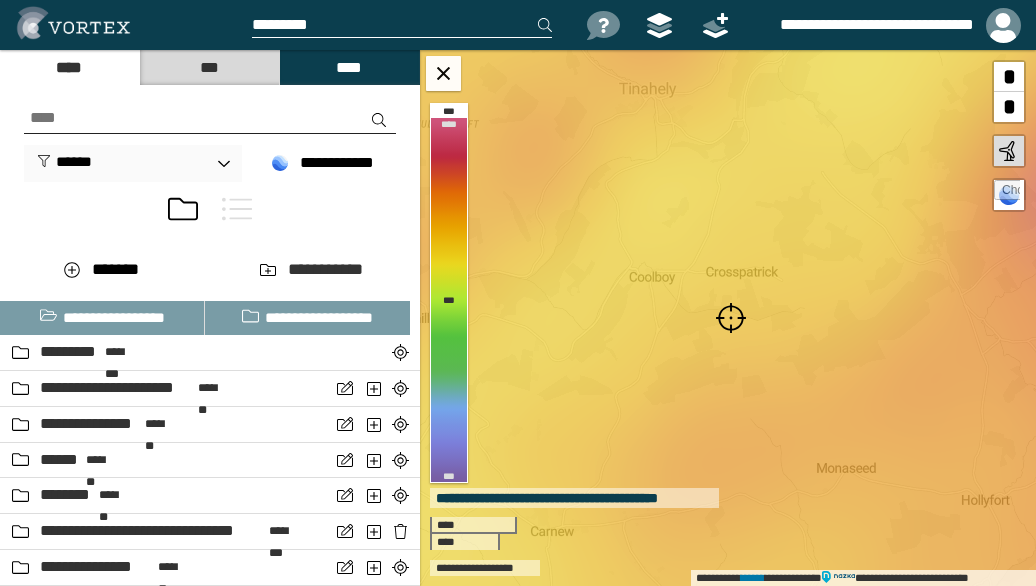 click at bounding box center (731, 318) 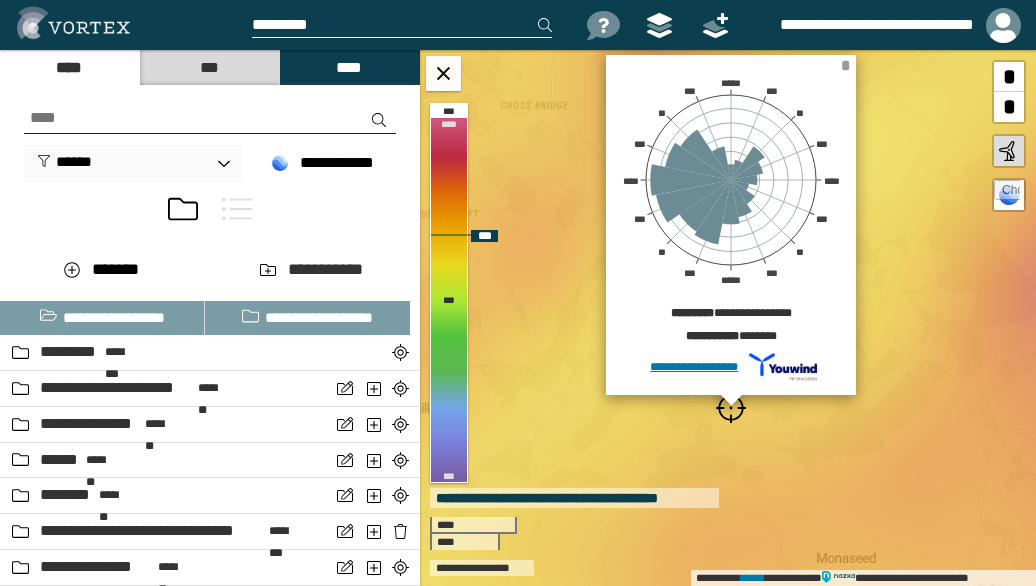click on "*" at bounding box center (845, 65) 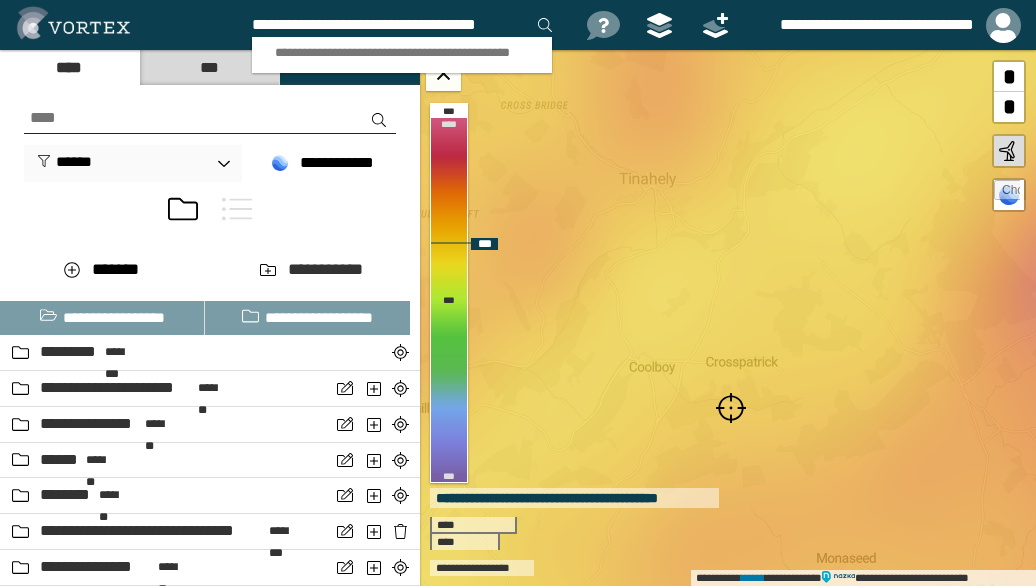 scroll, scrollTop: 0, scrollLeft: 10, axis: horizontal 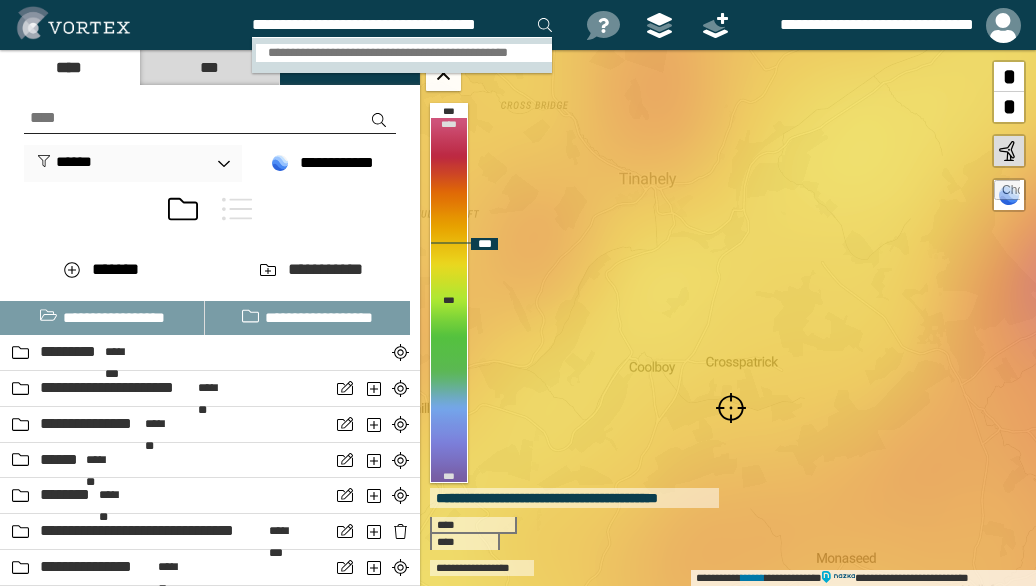 type on "**********" 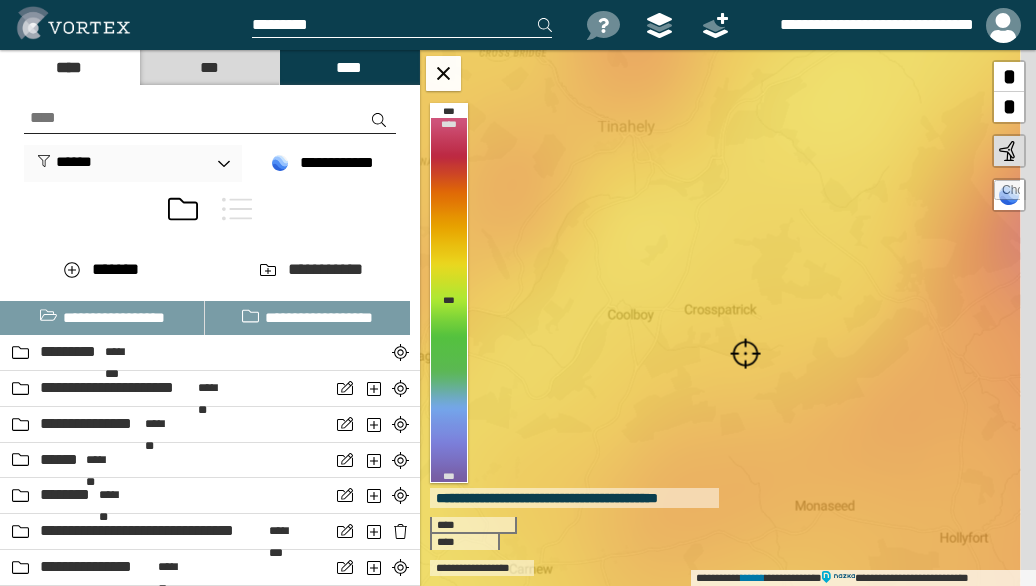 scroll, scrollTop: 0, scrollLeft: 0, axis: both 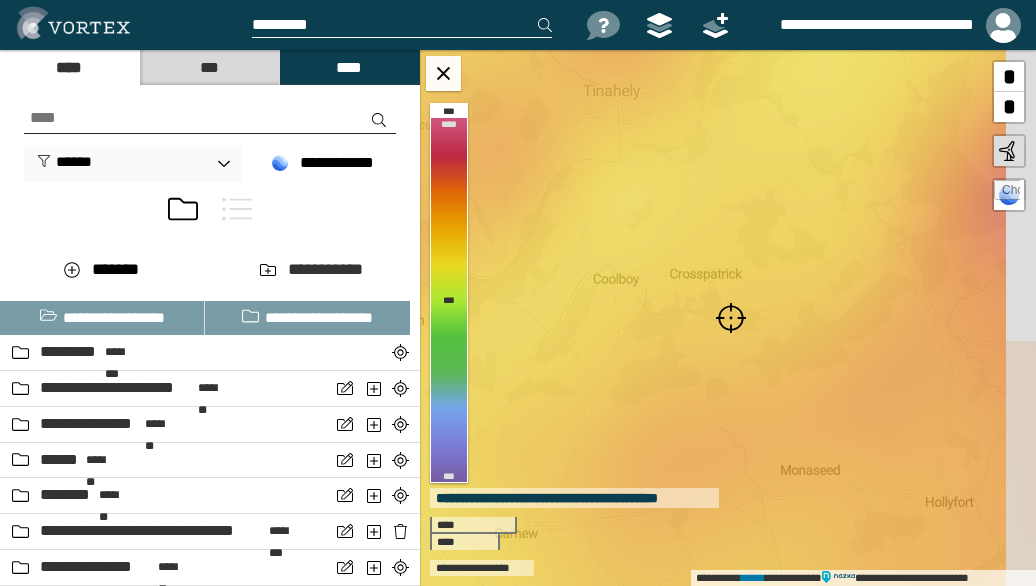 click at bounding box center (731, 318) 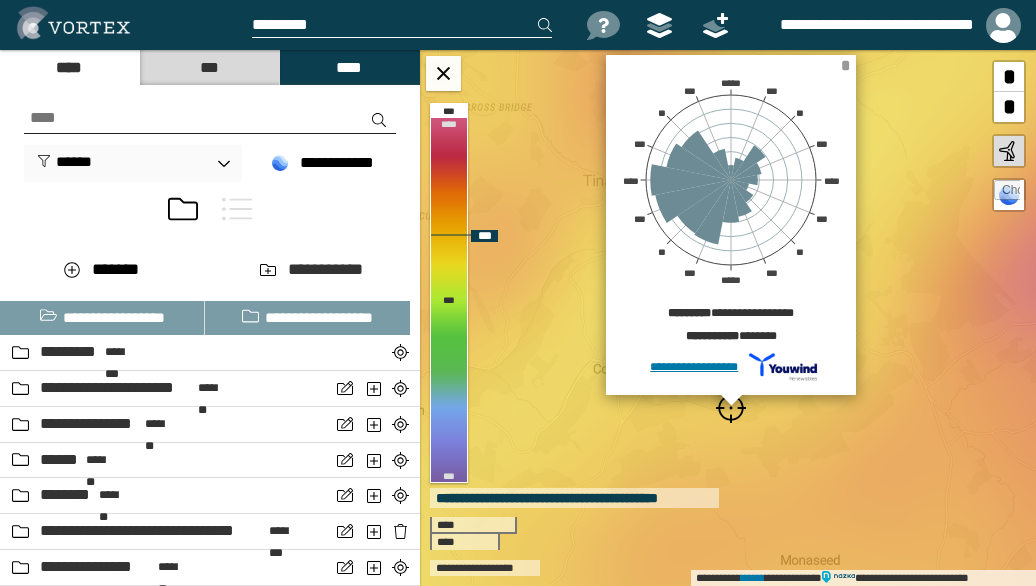 click on "*" at bounding box center [845, 65] 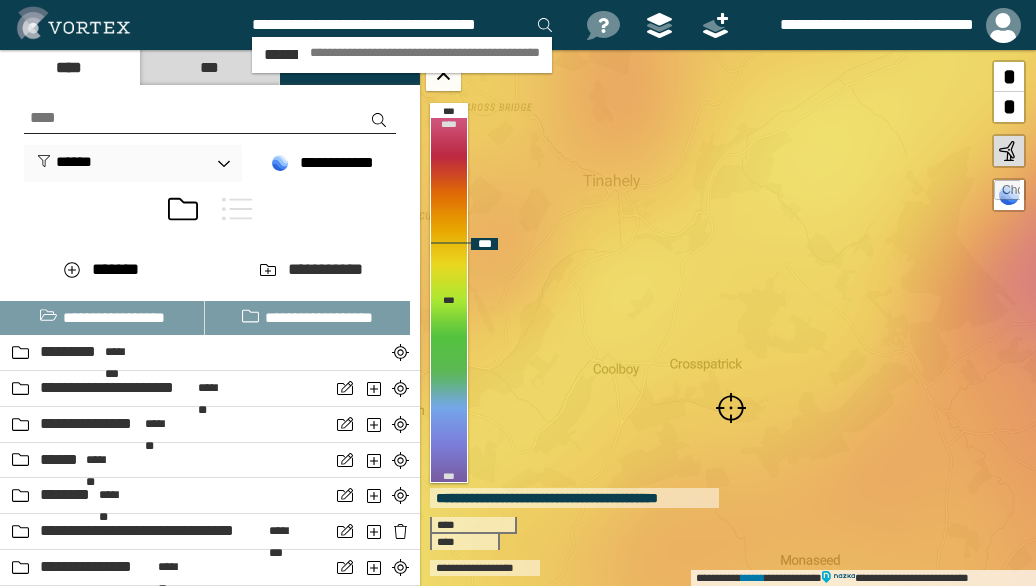 scroll, scrollTop: 0, scrollLeft: 10, axis: horizontal 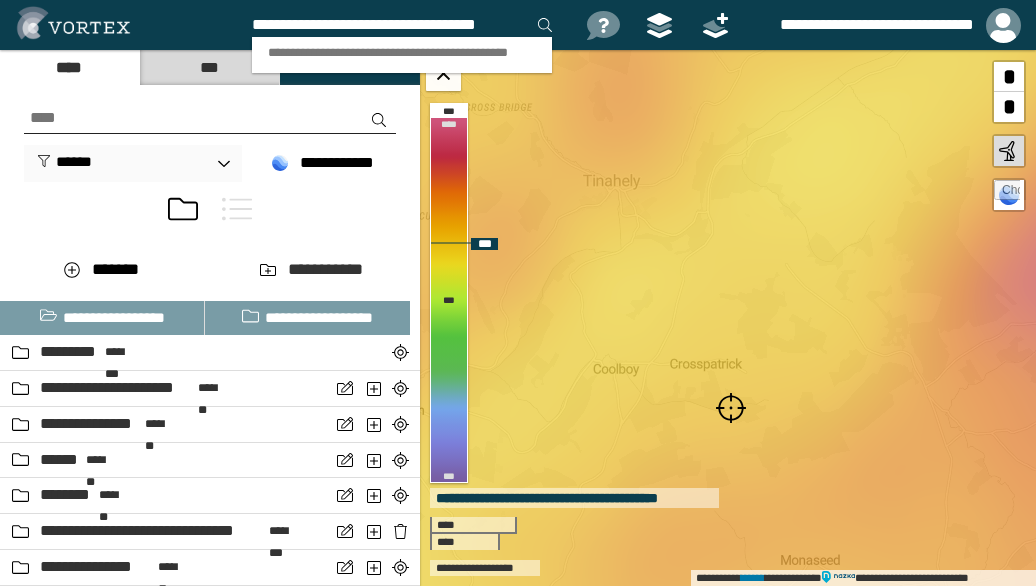 type on "**********" 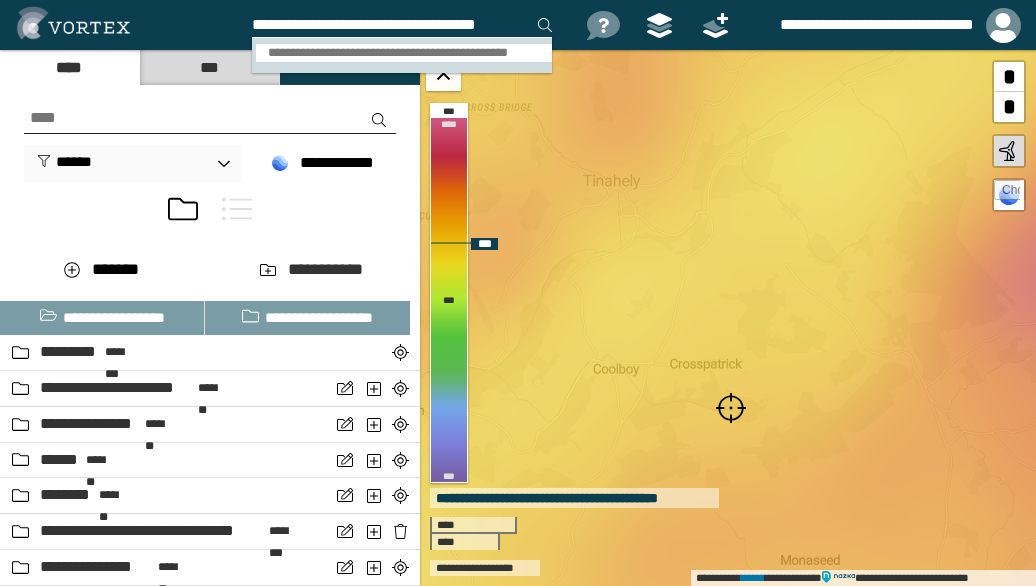 click on "**********" at bounding box center (404, 53) 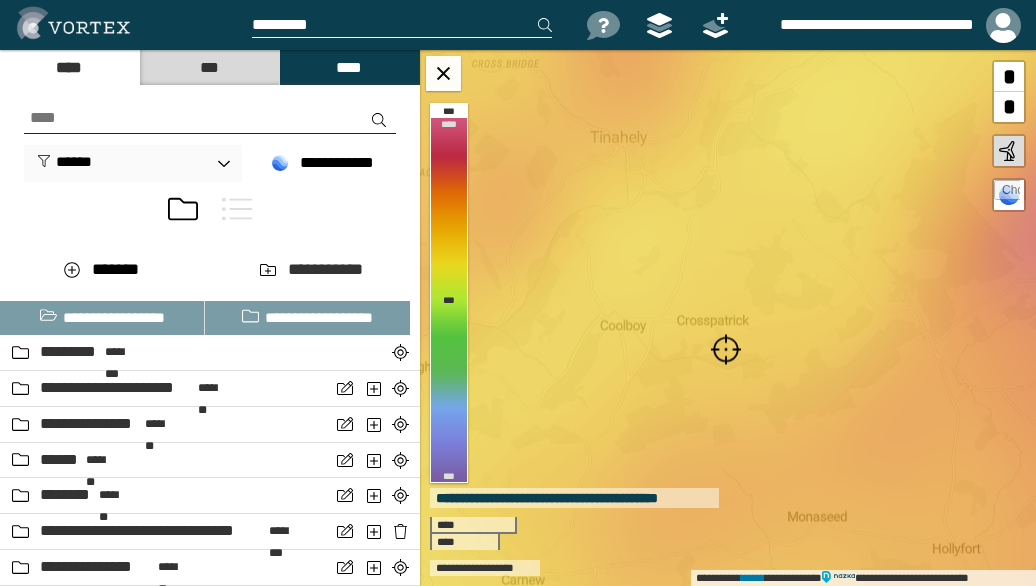 scroll, scrollTop: 0, scrollLeft: 0, axis: both 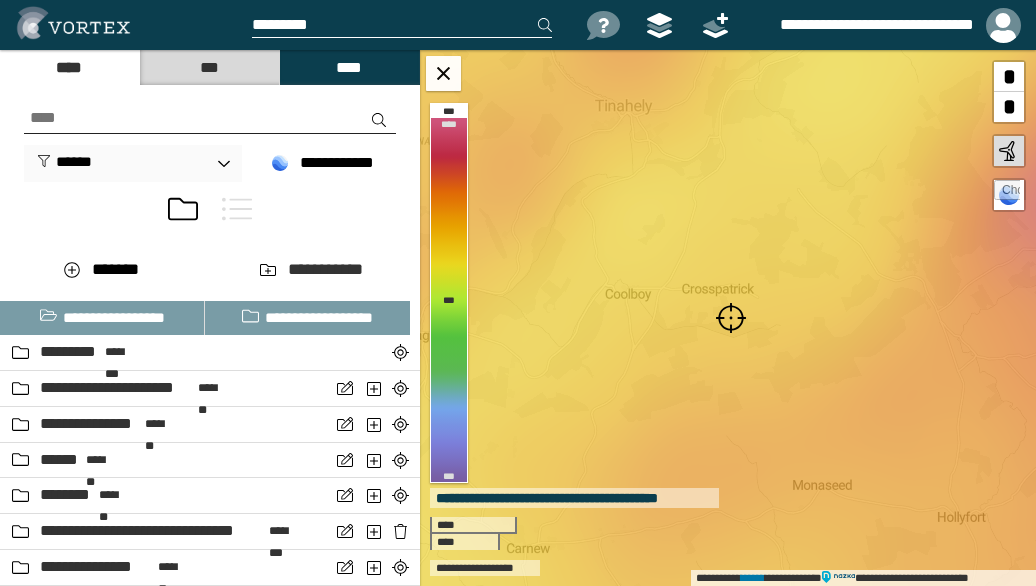 click at bounding box center (731, 318) 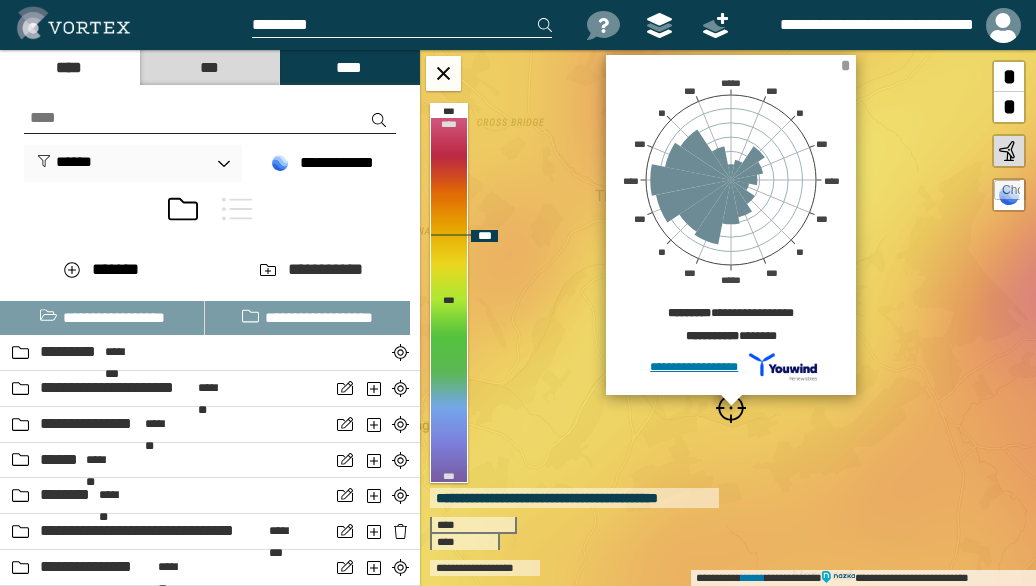 click on "*" at bounding box center (845, 65) 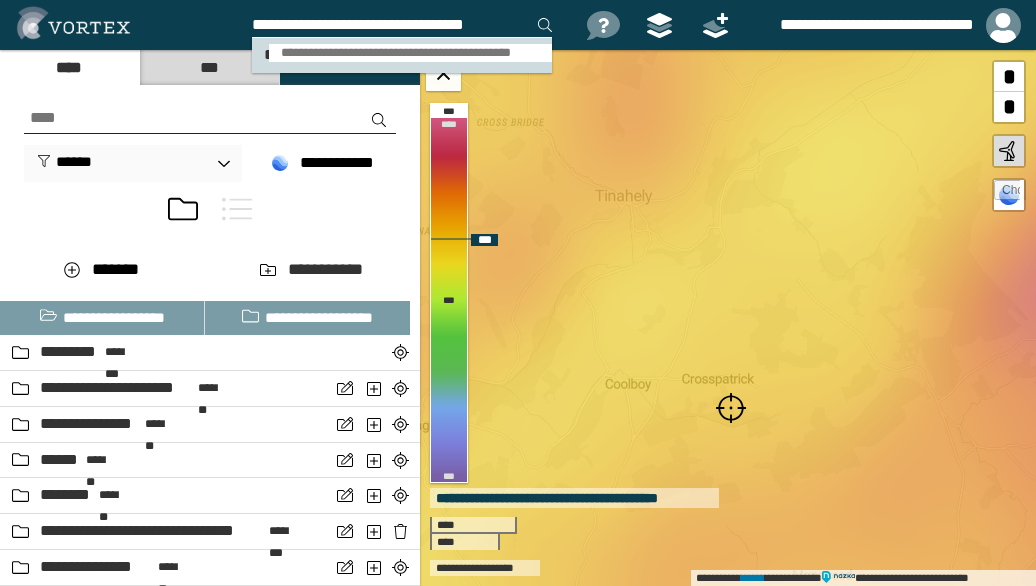 type on "**********" 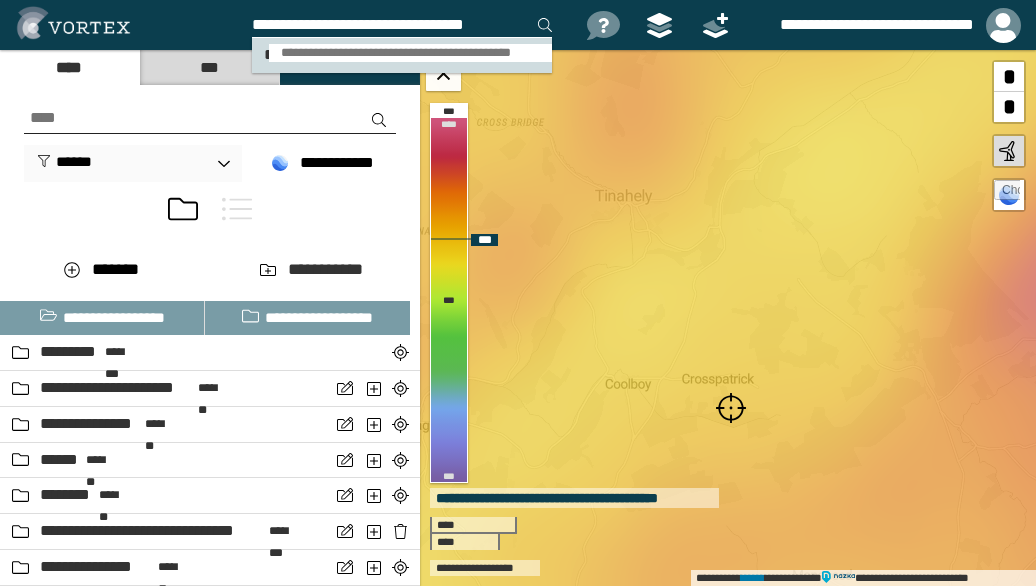click on "**********" at bounding box center (410, 53) 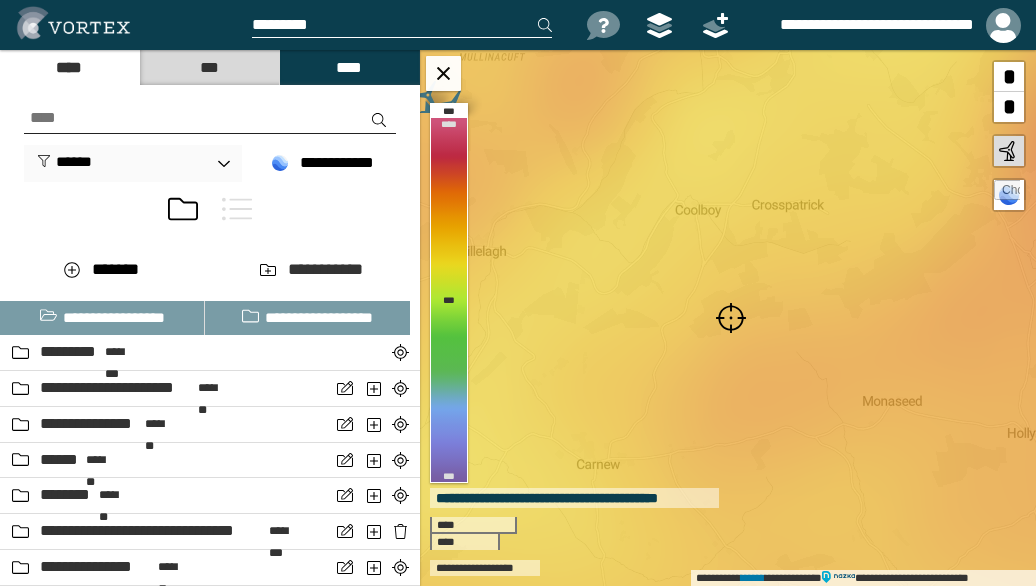 click at bounding box center [731, 318] 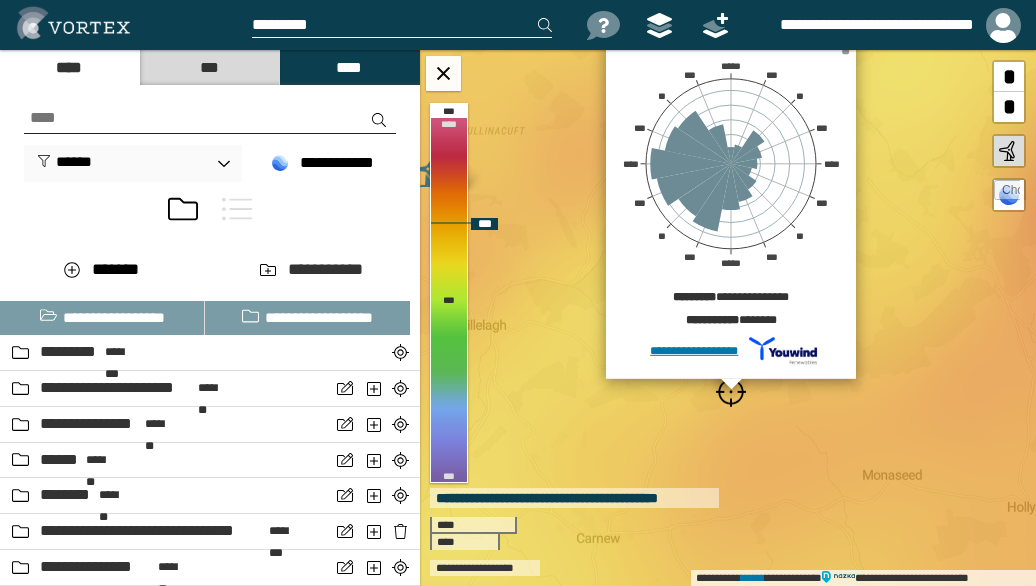 click on "*" at bounding box center [845, 49] 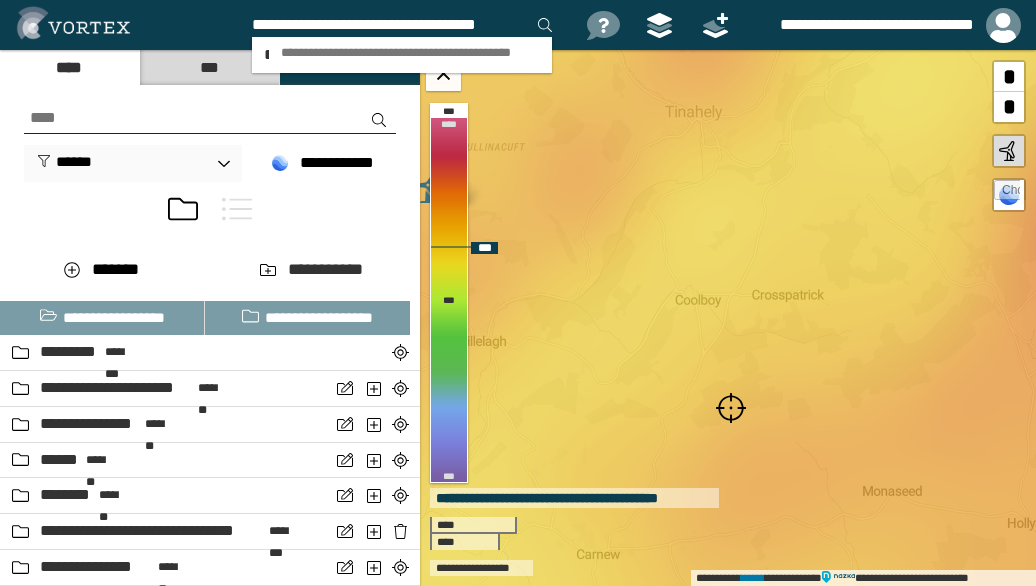 scroll, scrollTop: 0, scrollLeft: 10, axis: horizontal 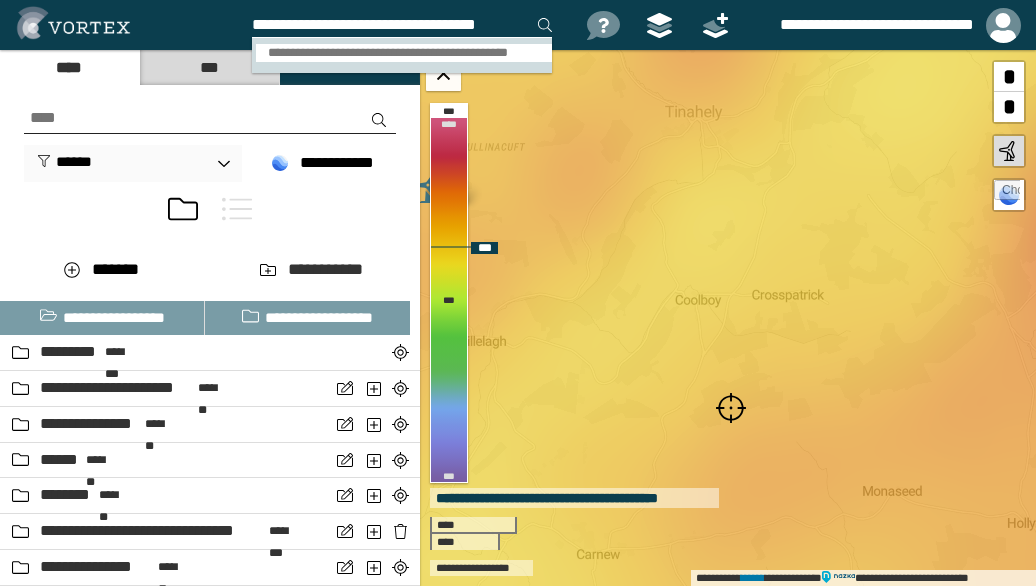 type on "**********" 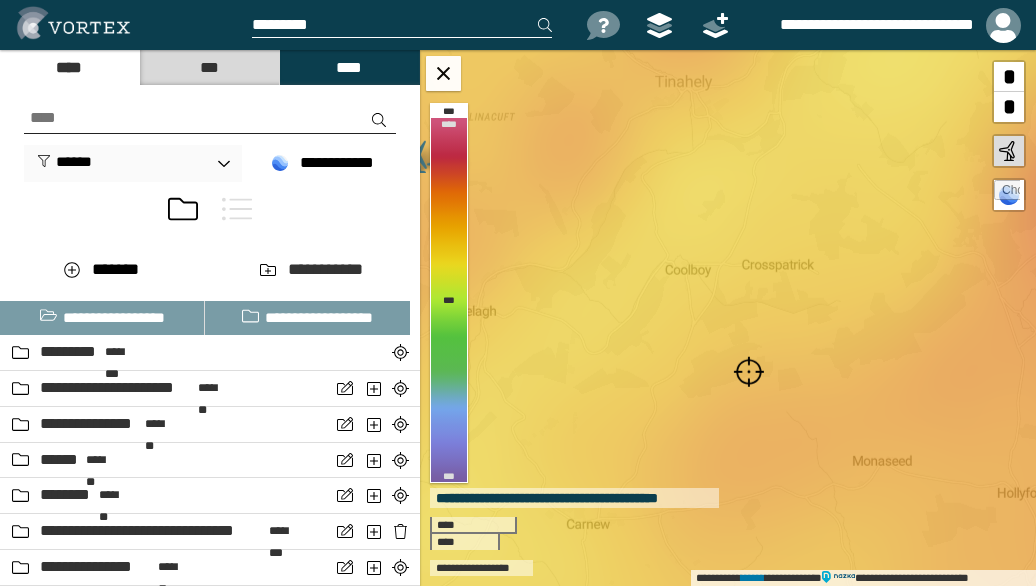 scroll, scrollTop: 0, scrollLeft: 0, axis: both 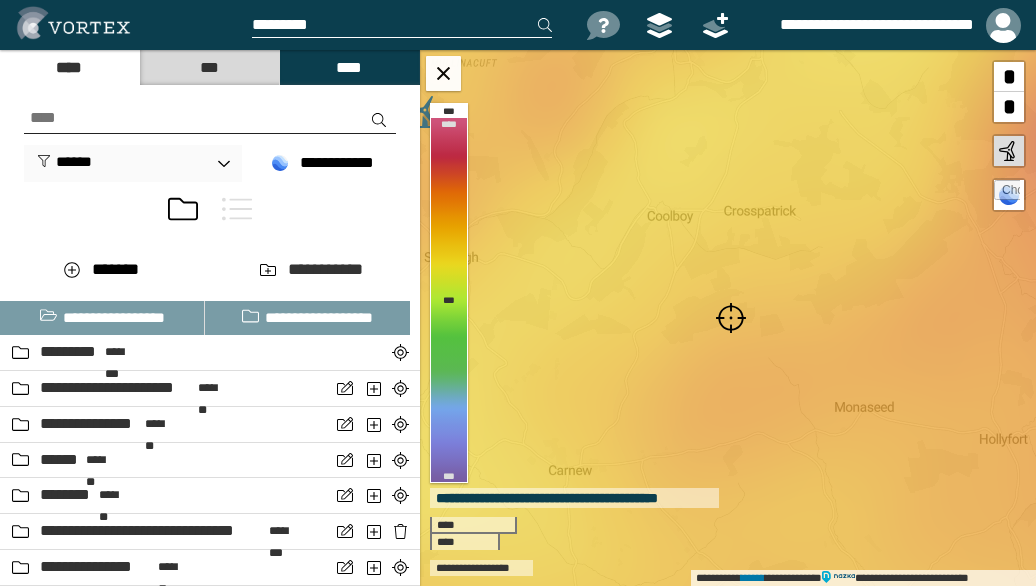 click at bounding box center (731, 318) 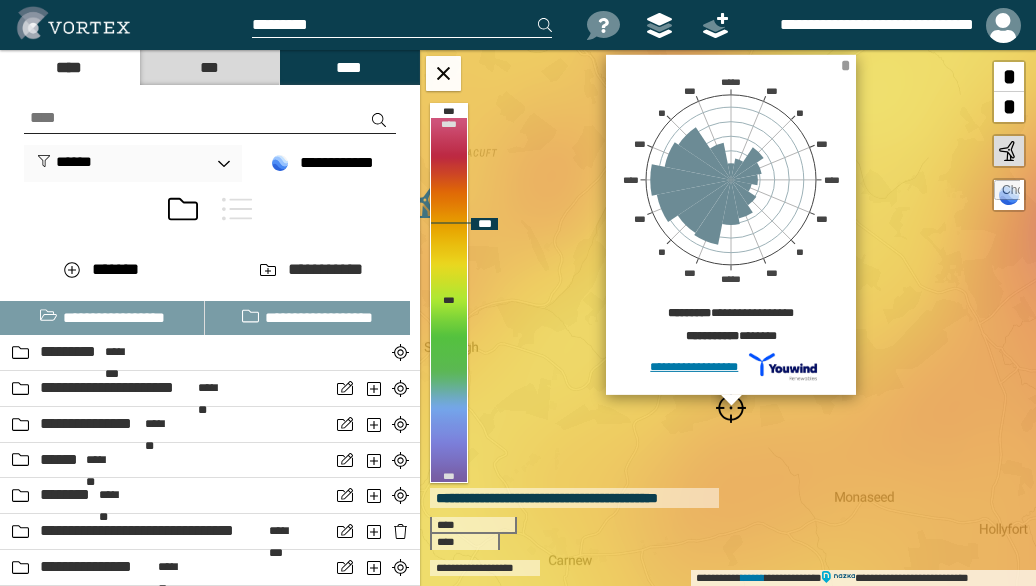 click on "*" at bounding box center (845, 65) 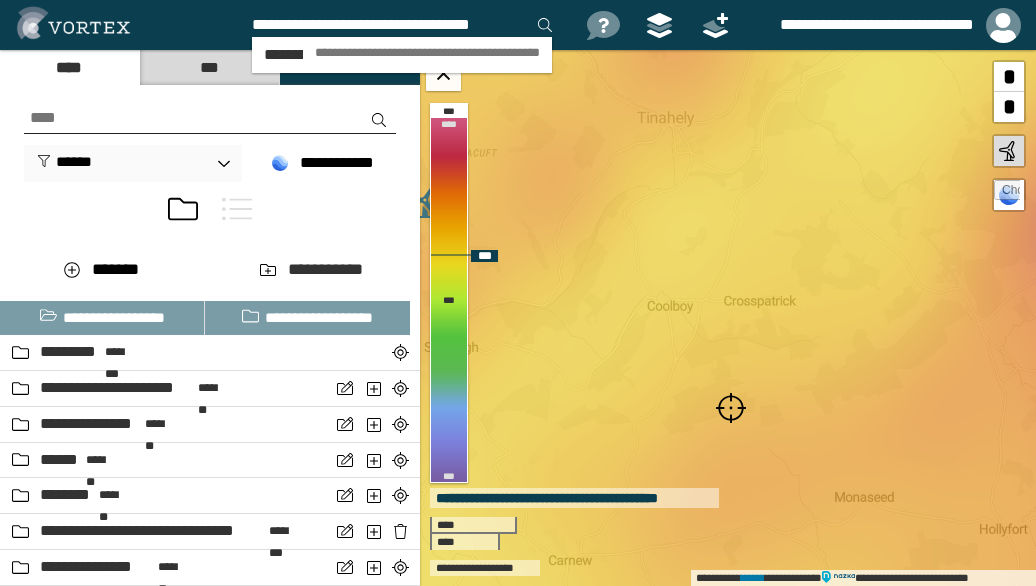 scroll, scrollTop: 0, scrollLeft: 2, axis: horizontal 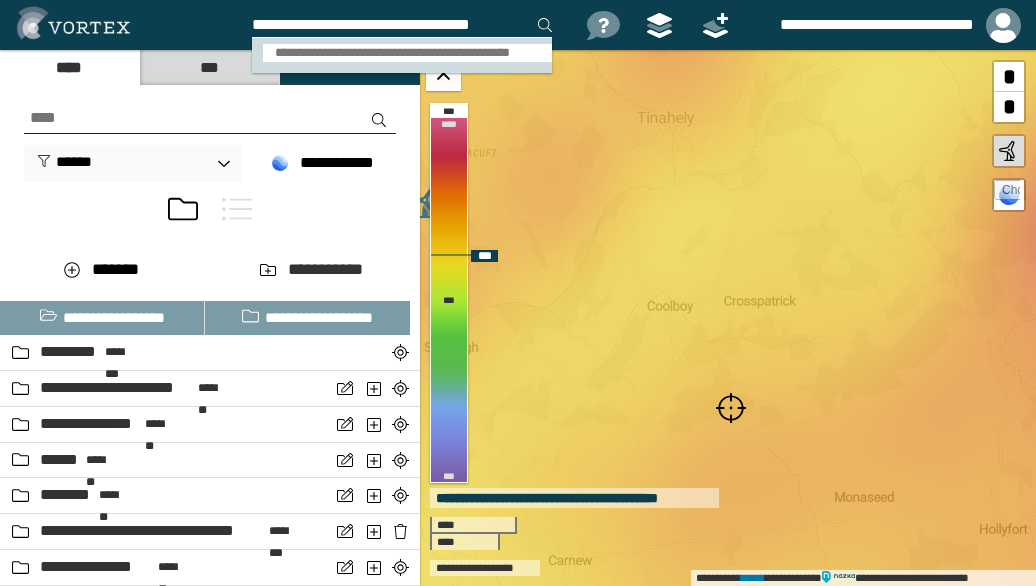 type on "**********" 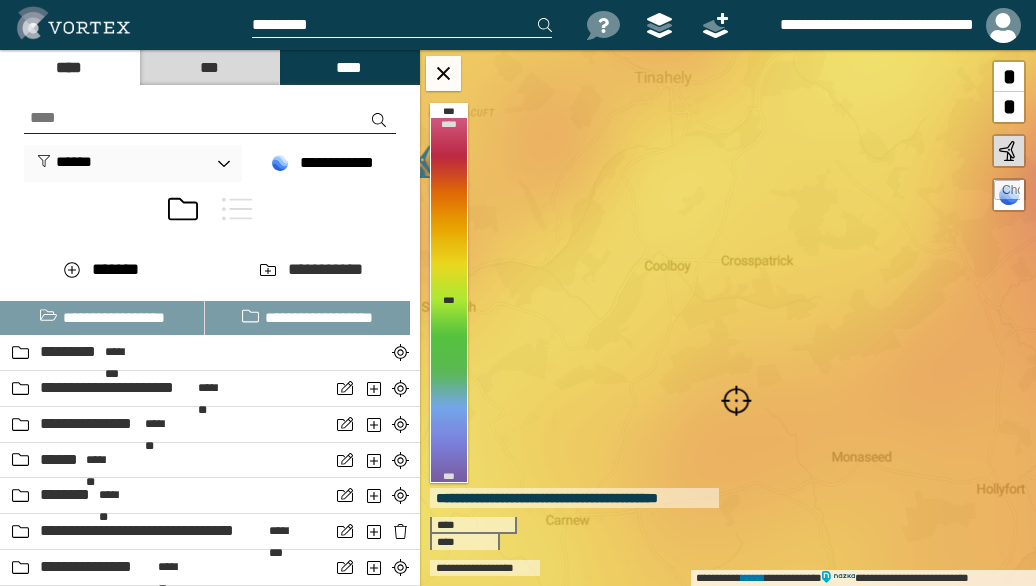 scroll, scrollTop: 0, scrollLeft: 0, axis: both 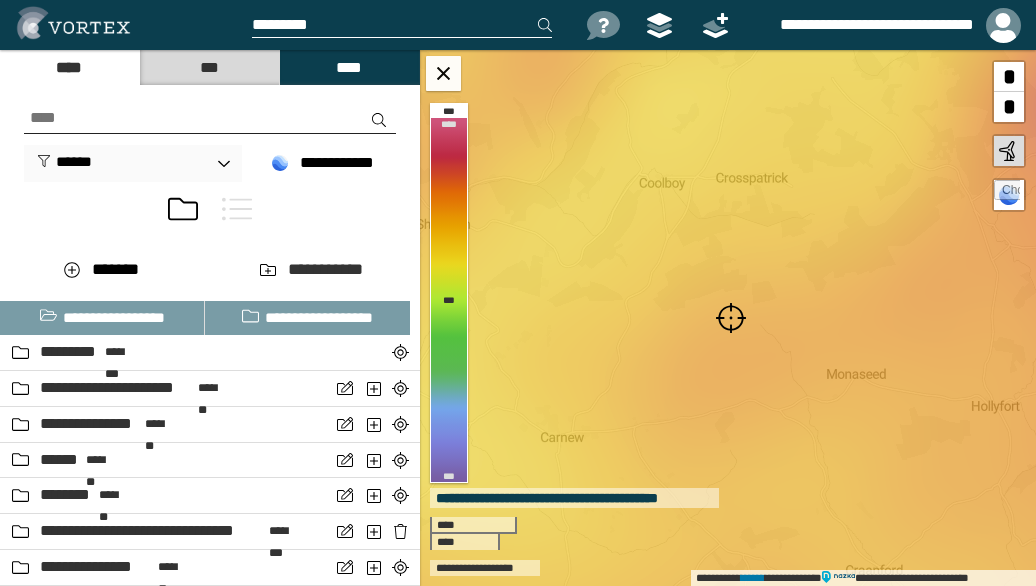 click at bounding box center (731, 318) 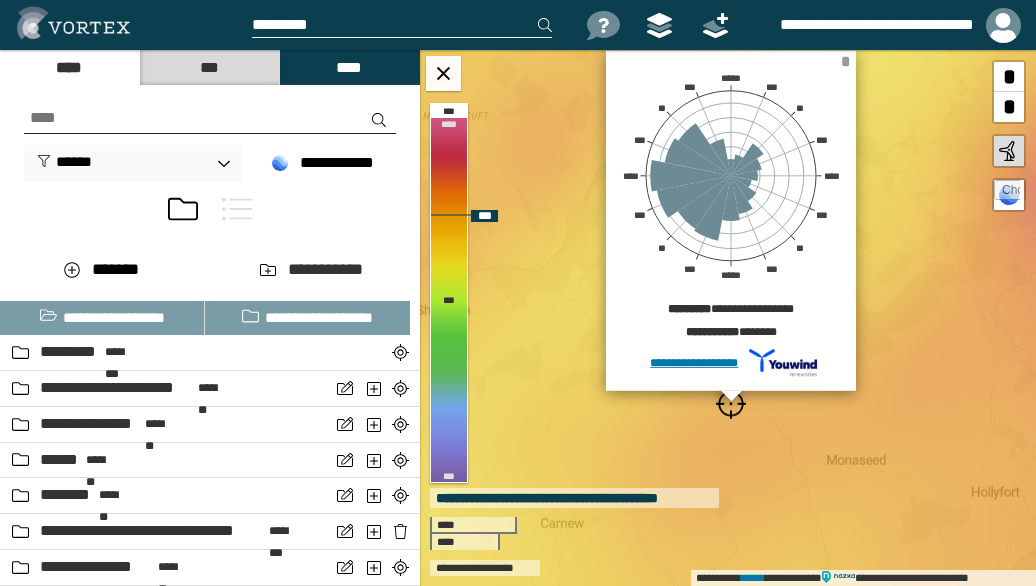 click on "*" at bounding box center [845, 61] 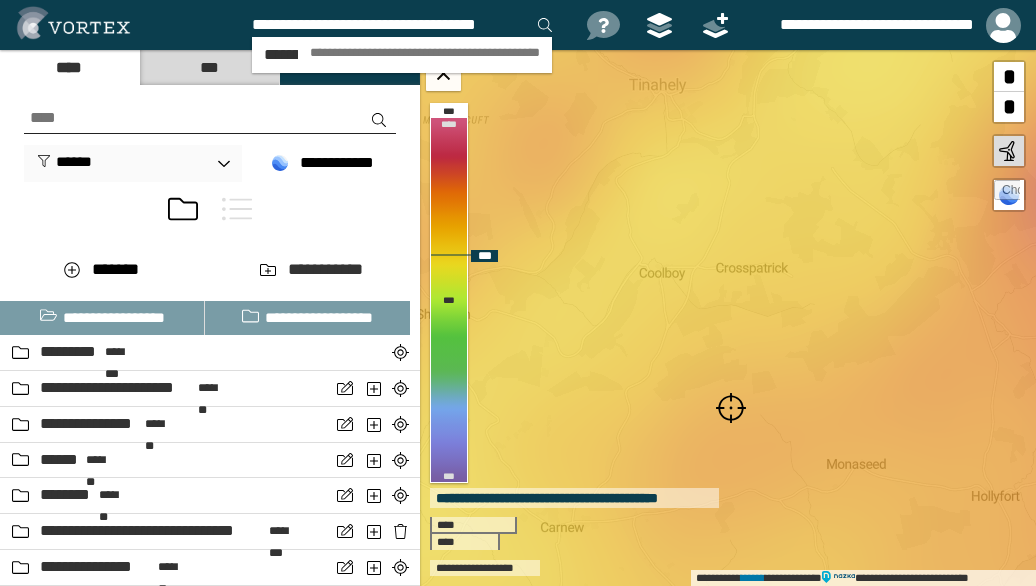 scroll, scrollTop: 0, scrollLeft: 10, axis: horizontal 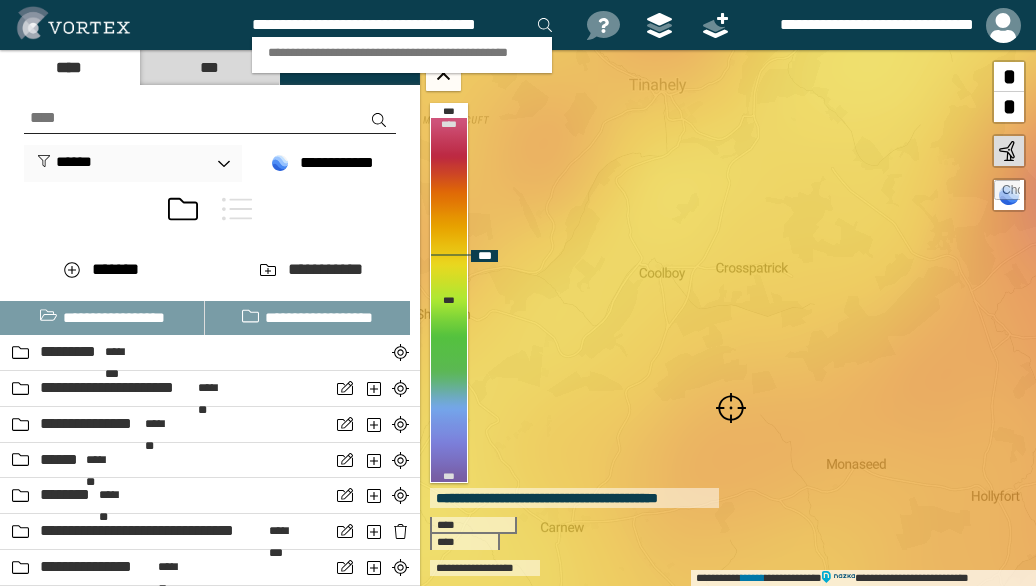 type on "**********" 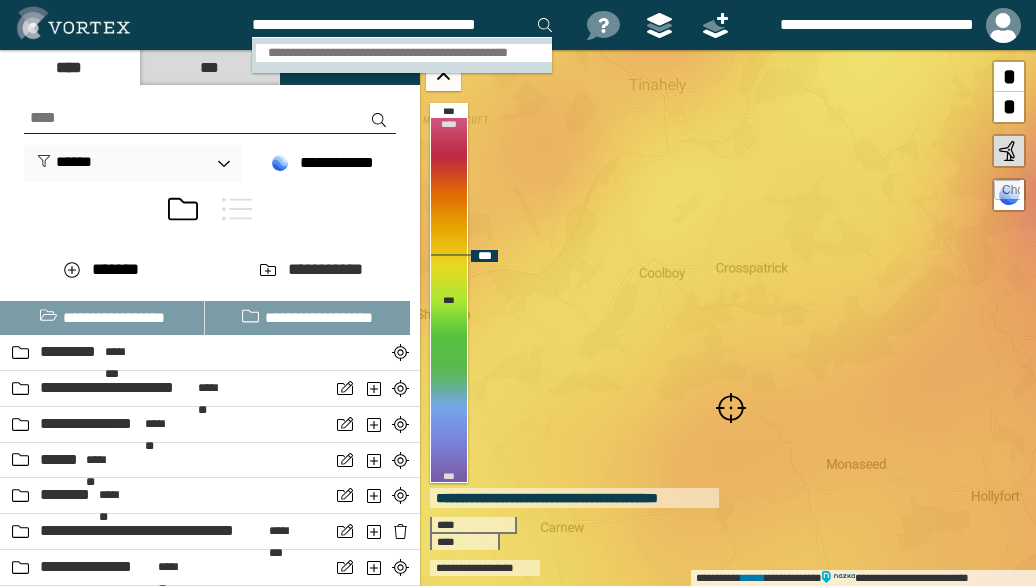 click on "**********" at bounding box center [404, 53] 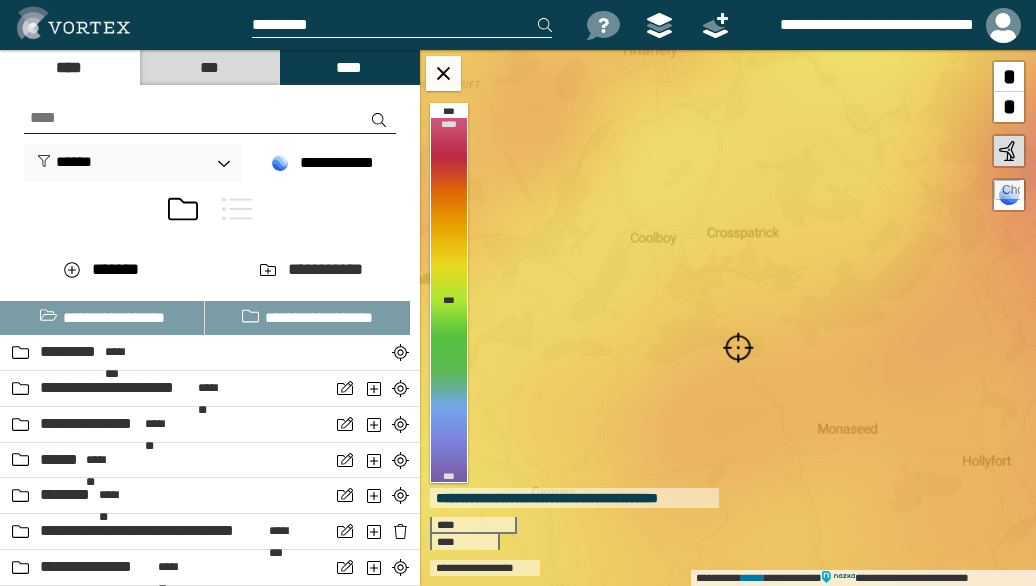 scroll, scrollTop: 0, scrollLeft: 0, axis: both 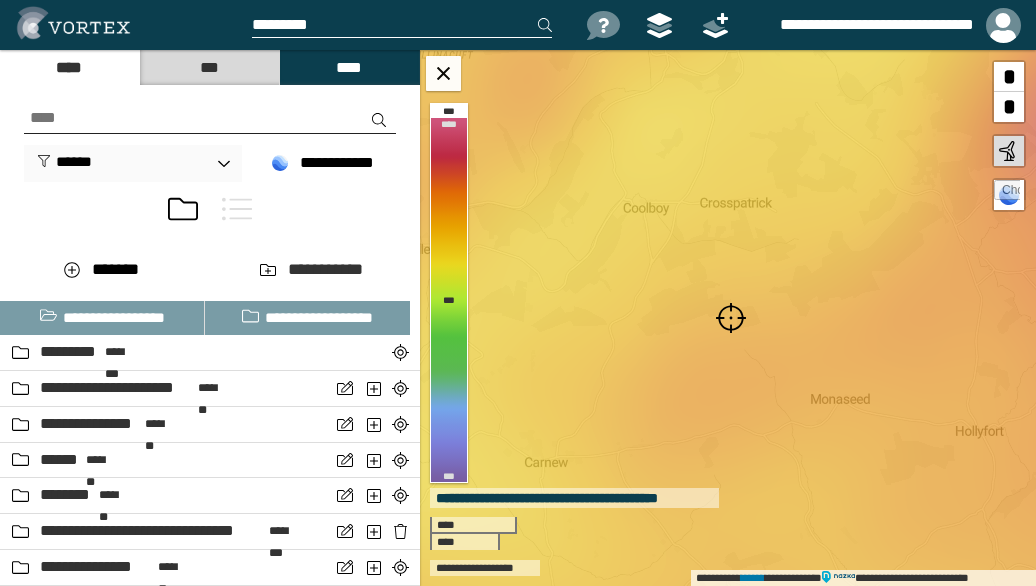 click at bounding box center [731, 318] 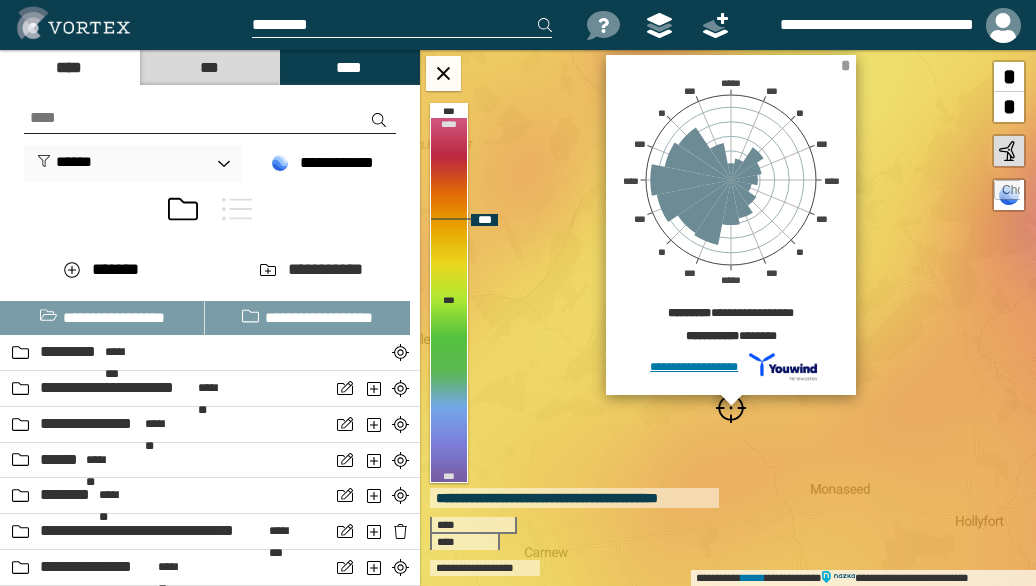 click on "*" at bounding box center (845, 65) 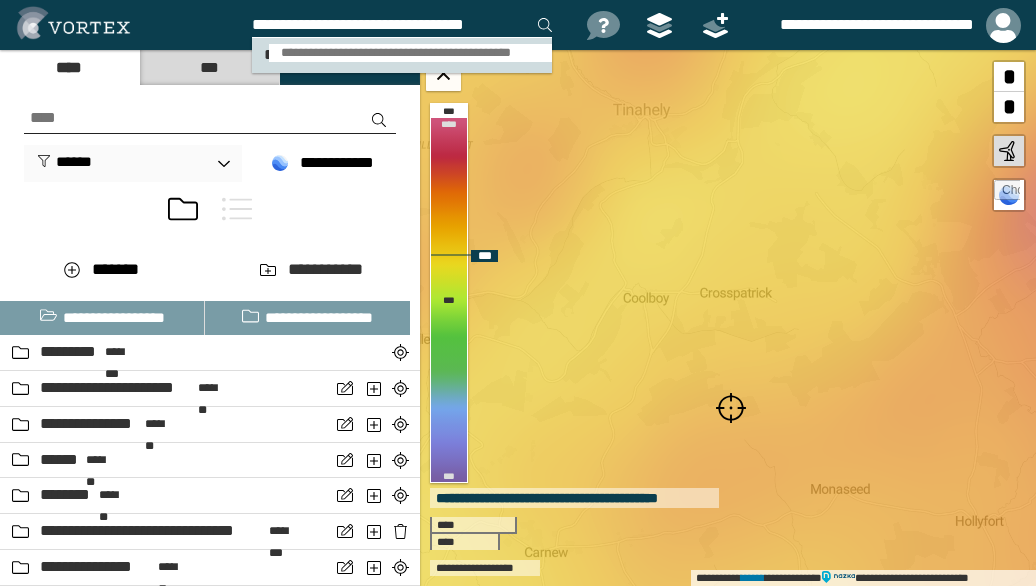 type on "**********" 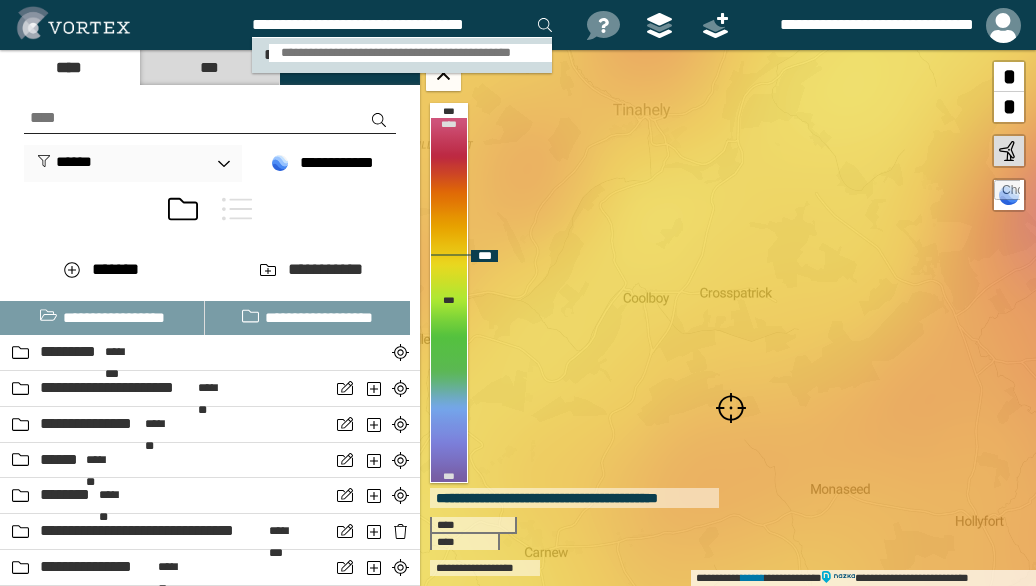 click on "**********" at bounding box center (410, 53) 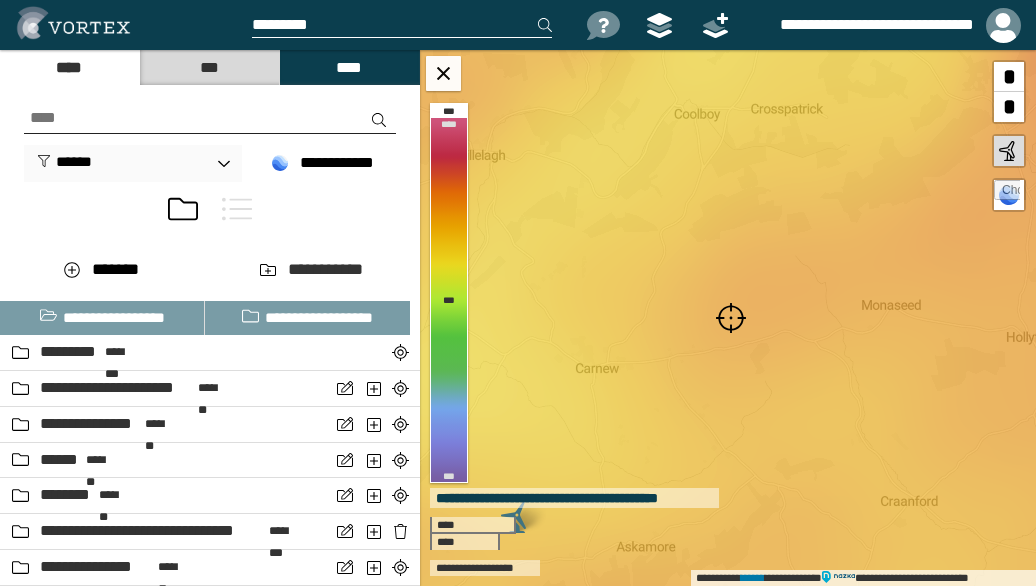 click at bounding box center [731, 318] 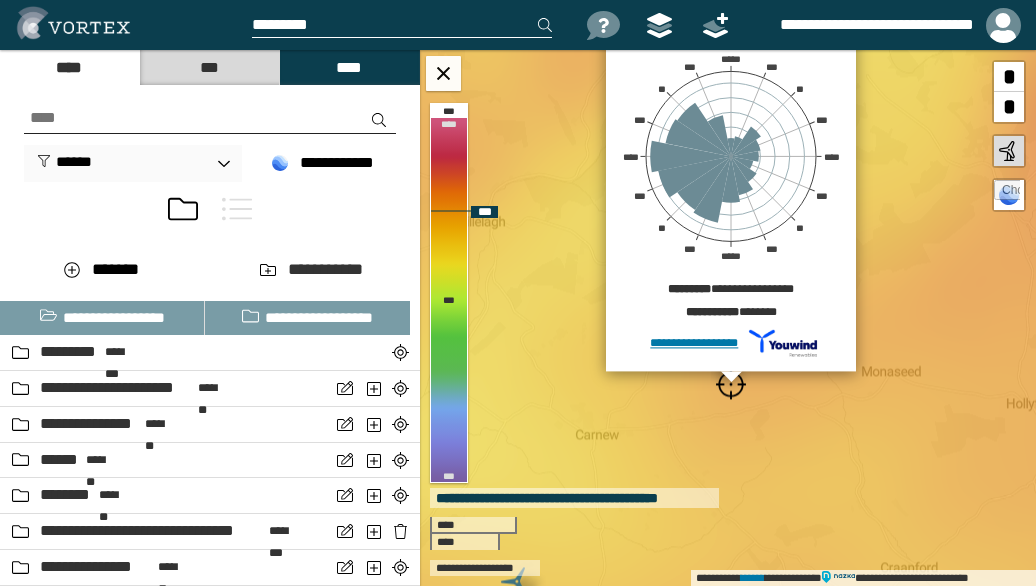 click on "*" at bounding box center (845, 41) 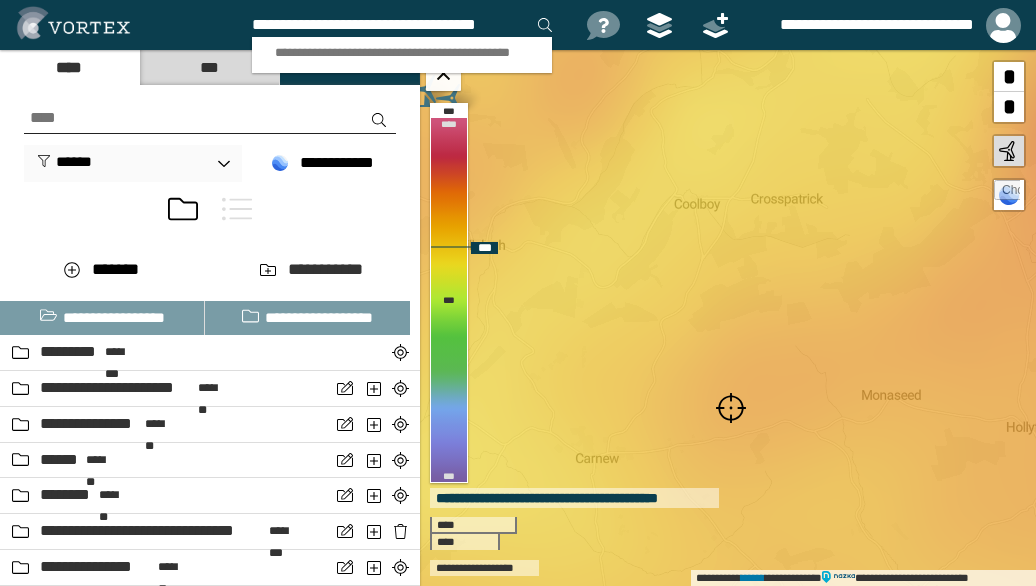scroll, scrollTop: 0, scrollLeft: 10, axis: horizontal 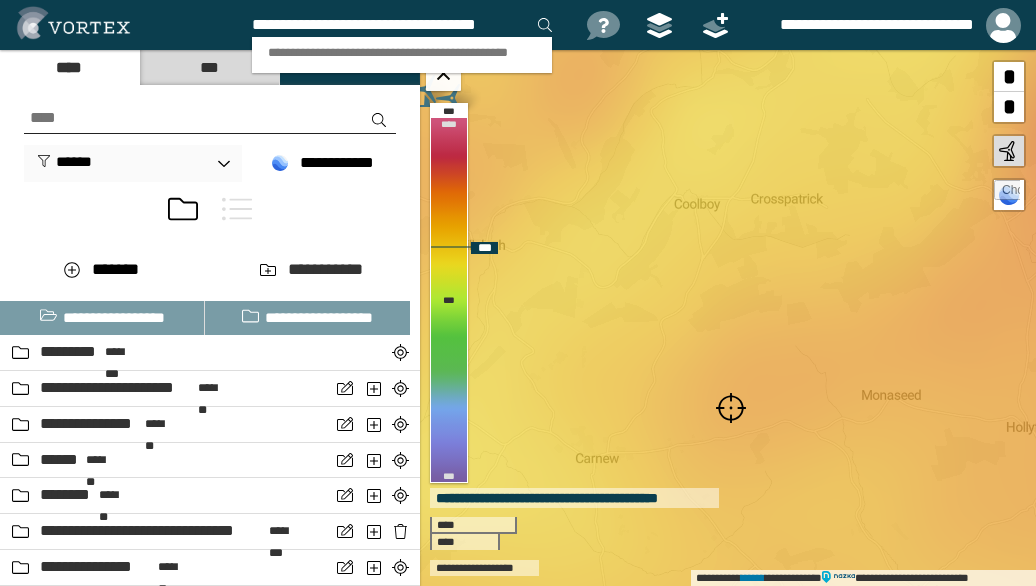 type on "**********" 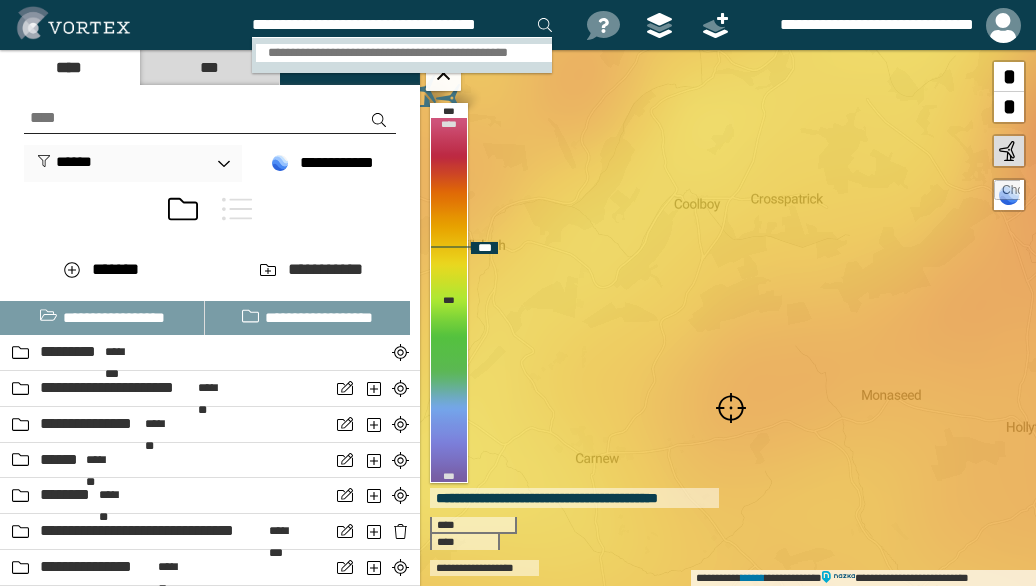 click on "**********" at bounding box center [404, 53] 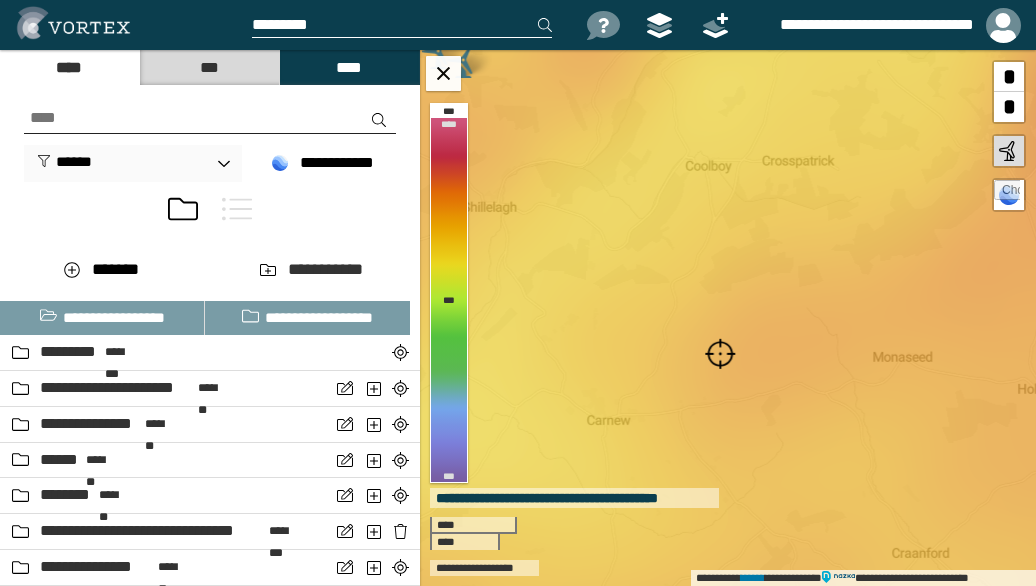scroll, scrollTop: 0, scrollLeft: 0, axis: both 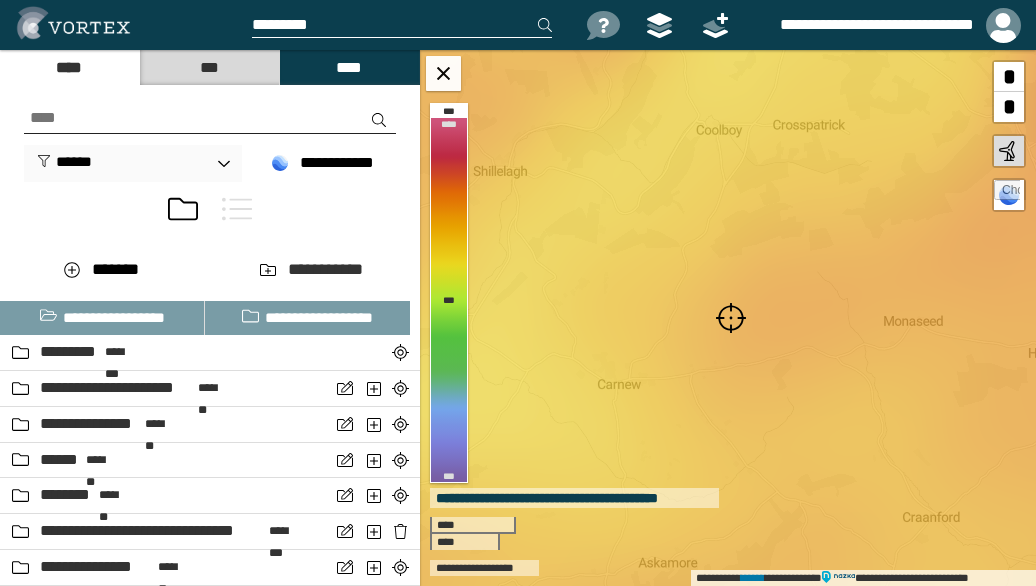 click at bounding box center (731, 318) 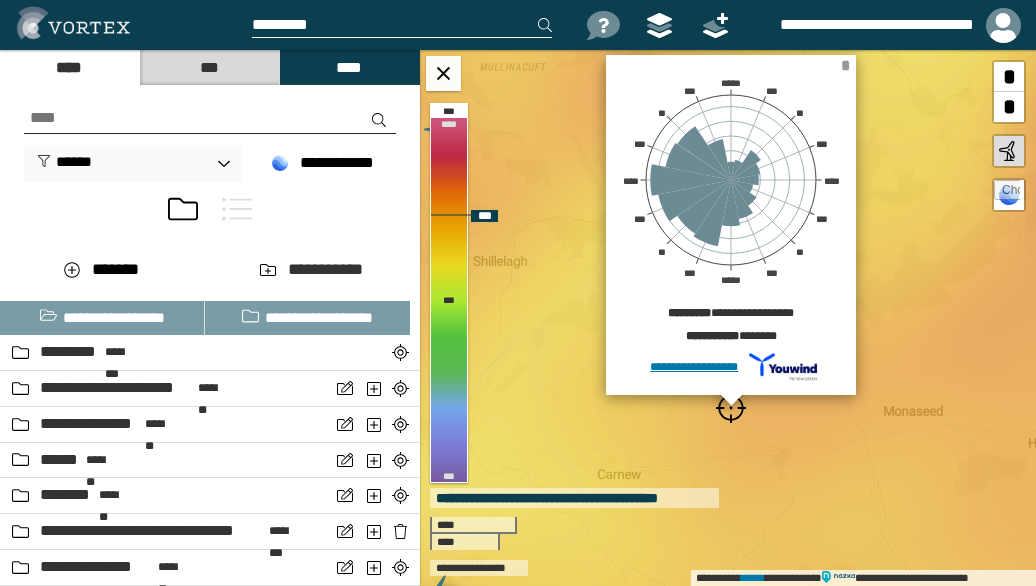click on "*" at bounding box center (845, 65) 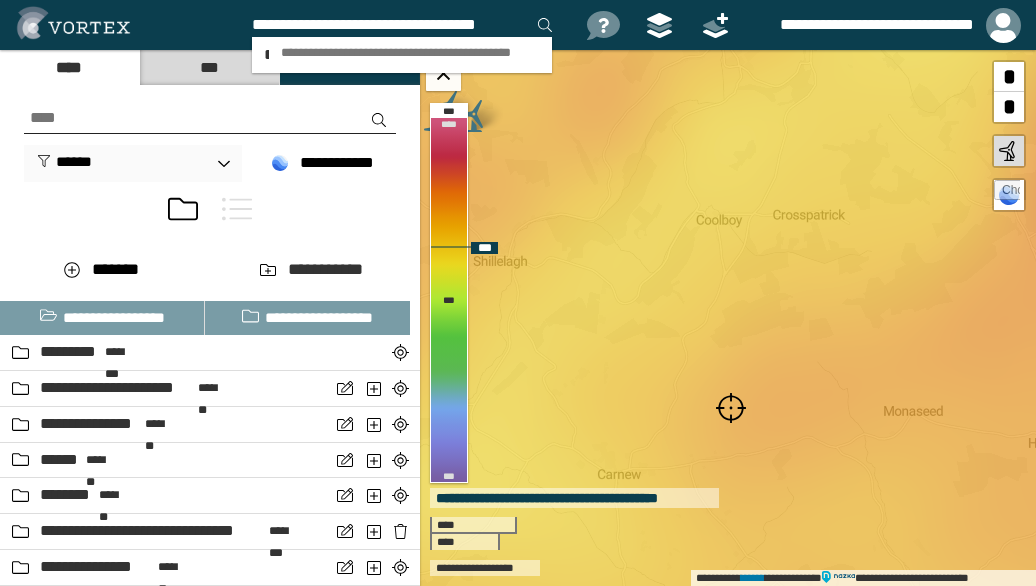 scroll, scrollTop: 0, scrollLeft: 10, axis: horizontal 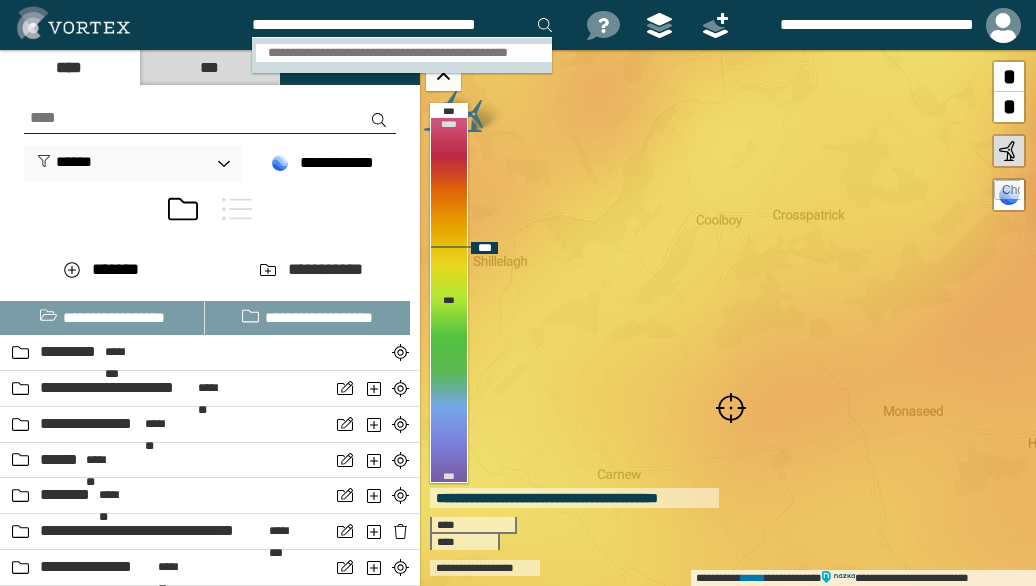 type on "**********" 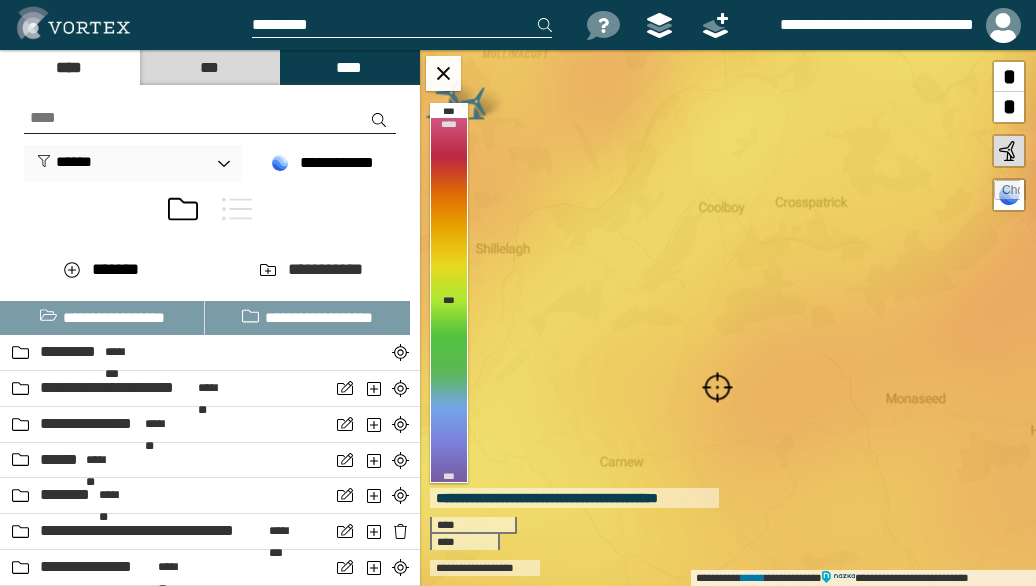 scroll, scrollTop: 0, scrollLeft: 0, axis: both 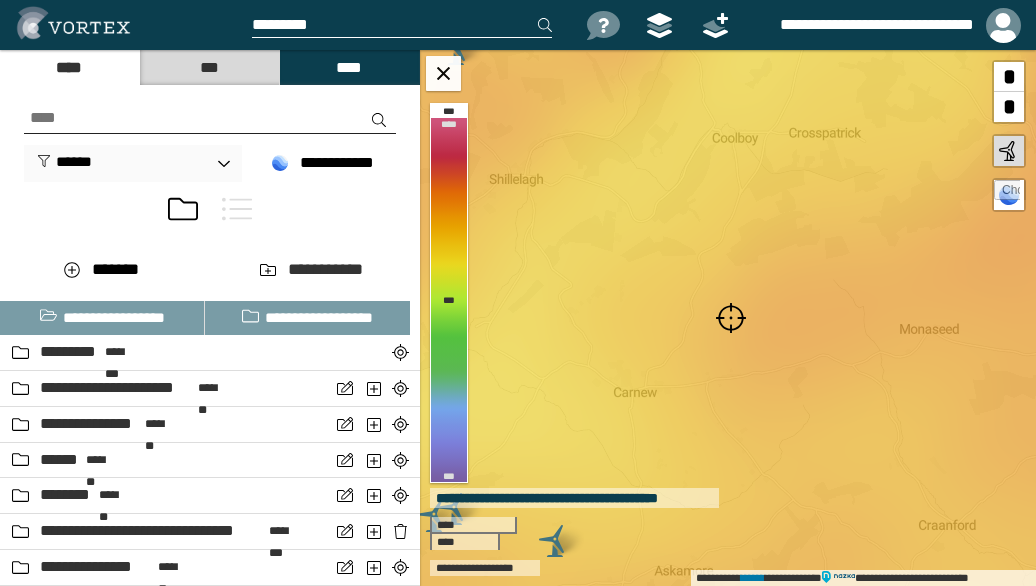 click at bounding box center (731, 318) 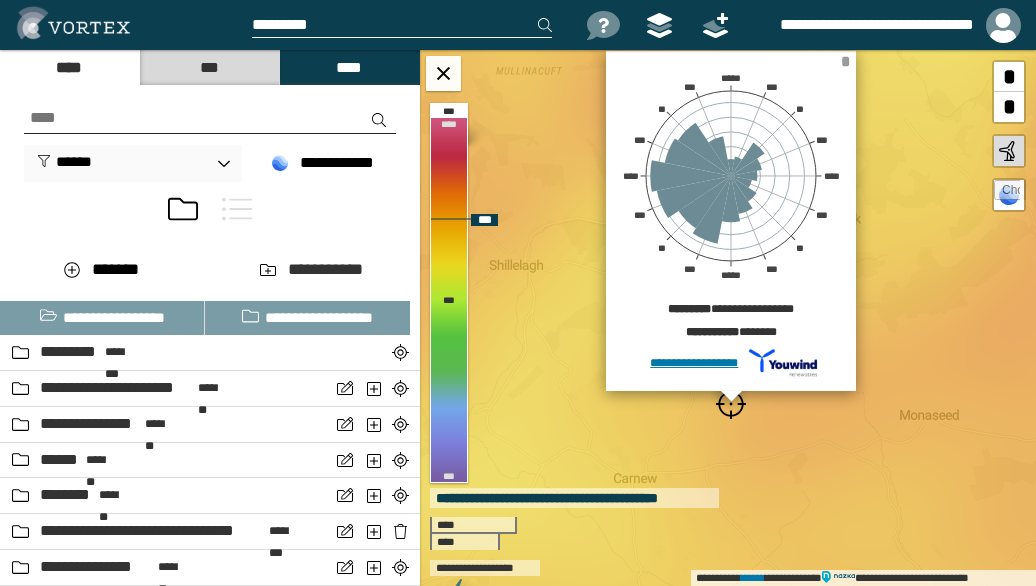 click on "*" at bounding box center (845, 61) 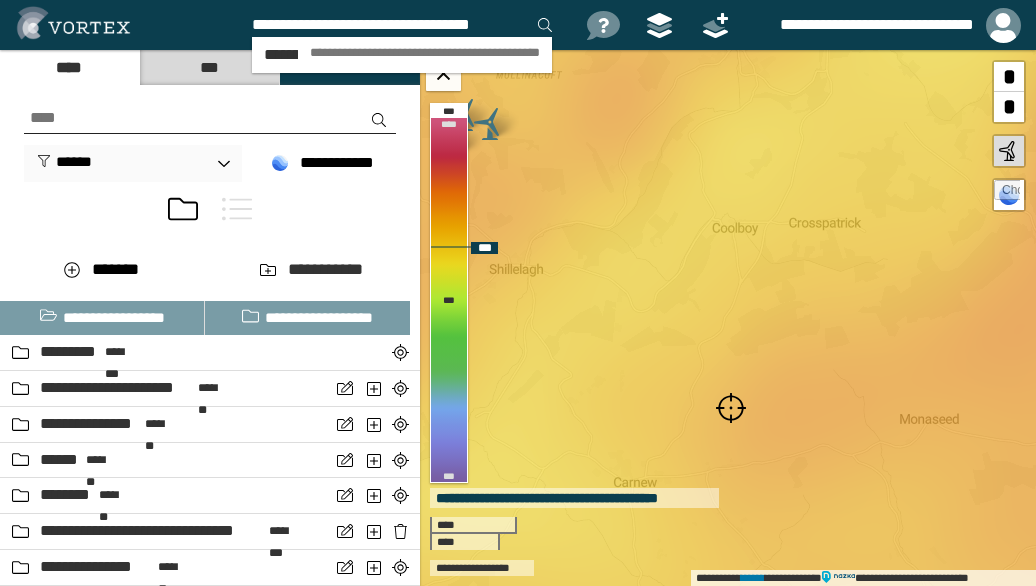 scroll, scrollTop: 0, scrollLeft: 10, axis: horizontal 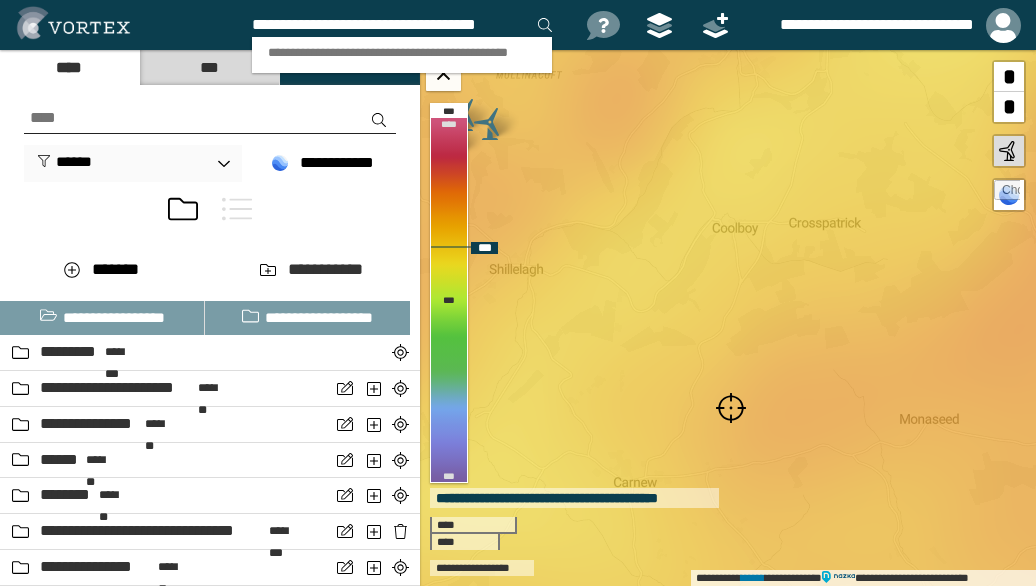 type on "**********" 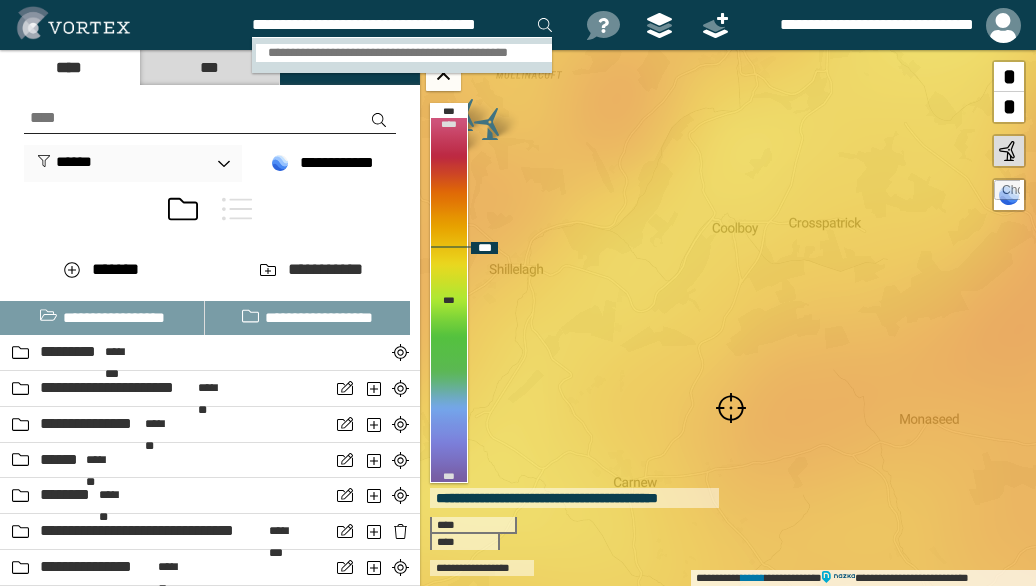 type 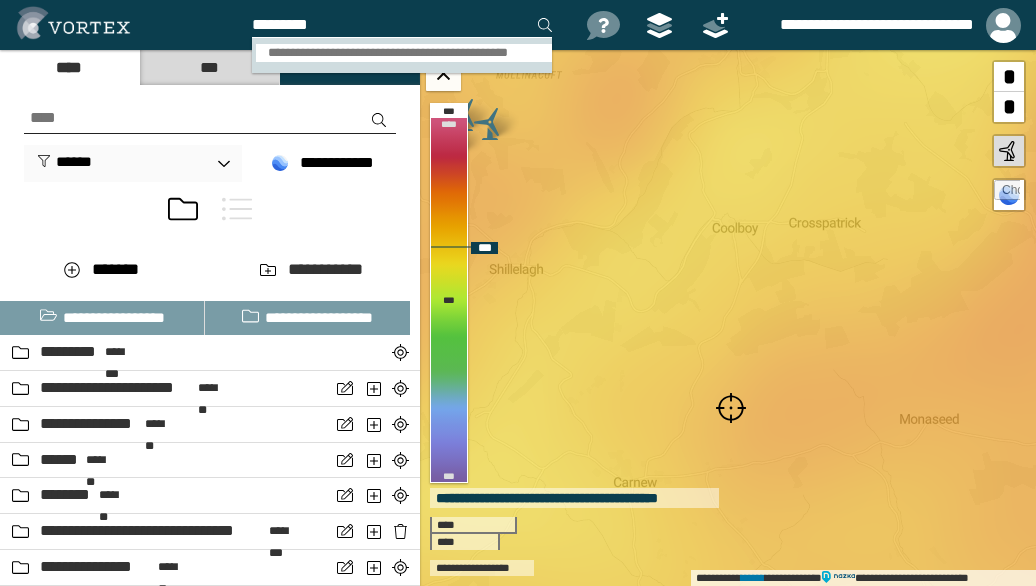 scroll, scrollTop: 0, scrollLeft: 0, axis: both 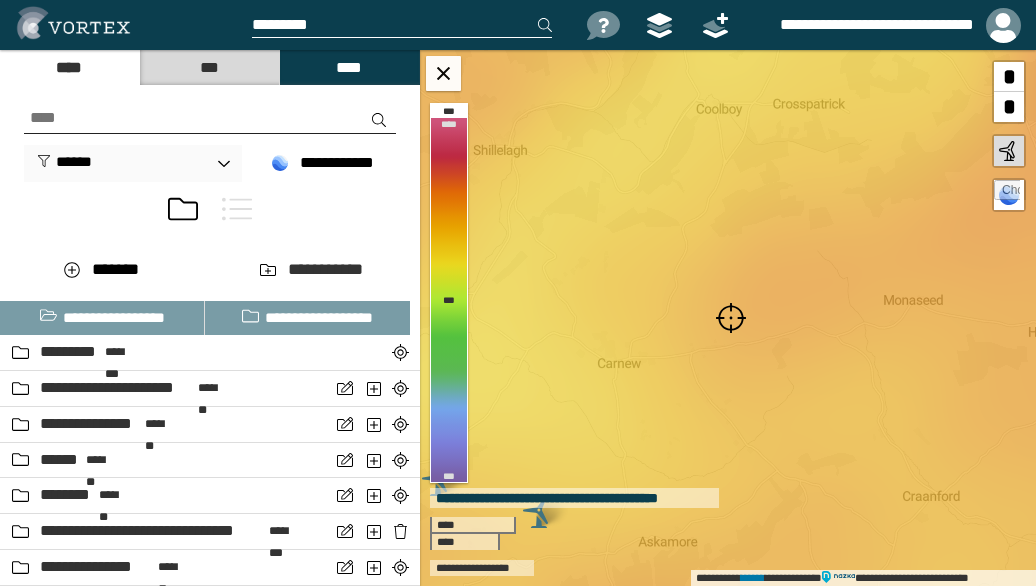 click at bounding box center (731, 318) 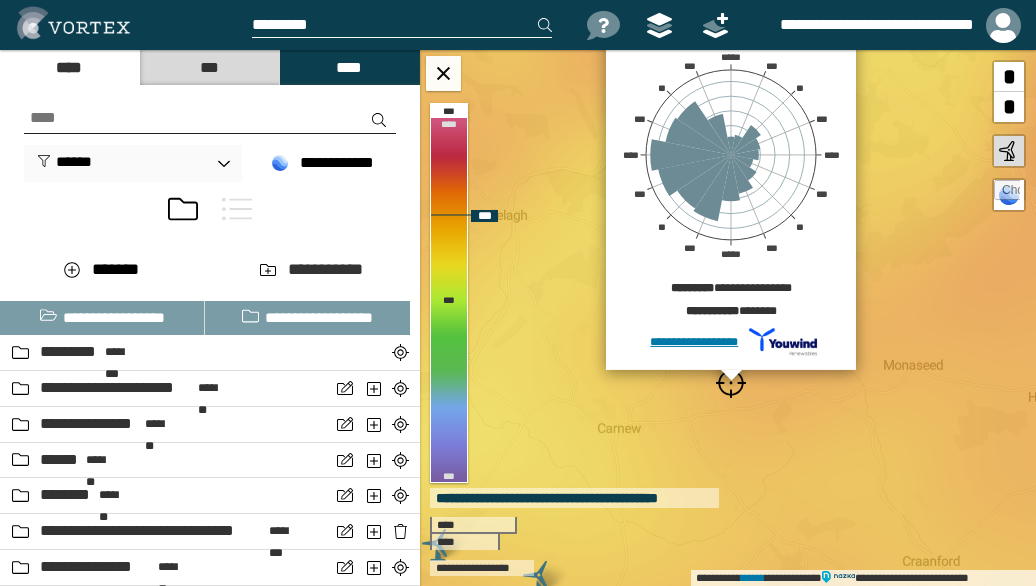 click on "*" at bounding box center [845, 40] 